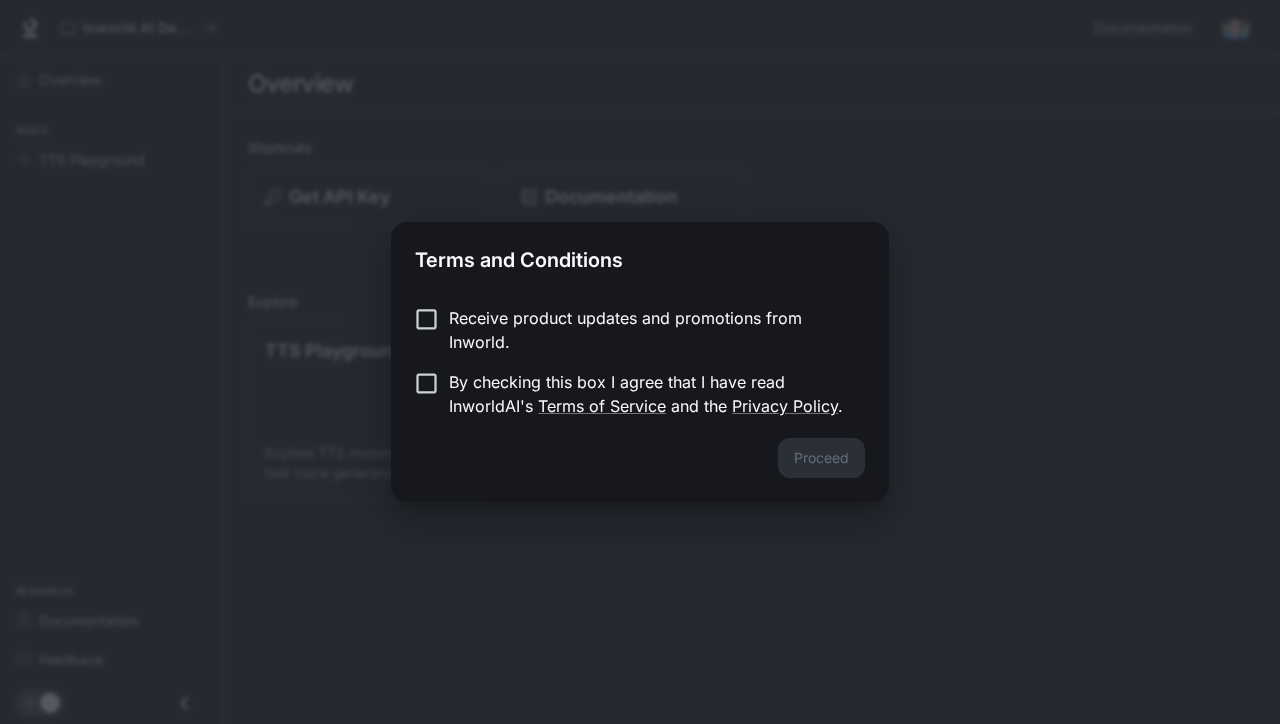 scroll, scrollTop: 0, scrollLeft: 0, axis: both 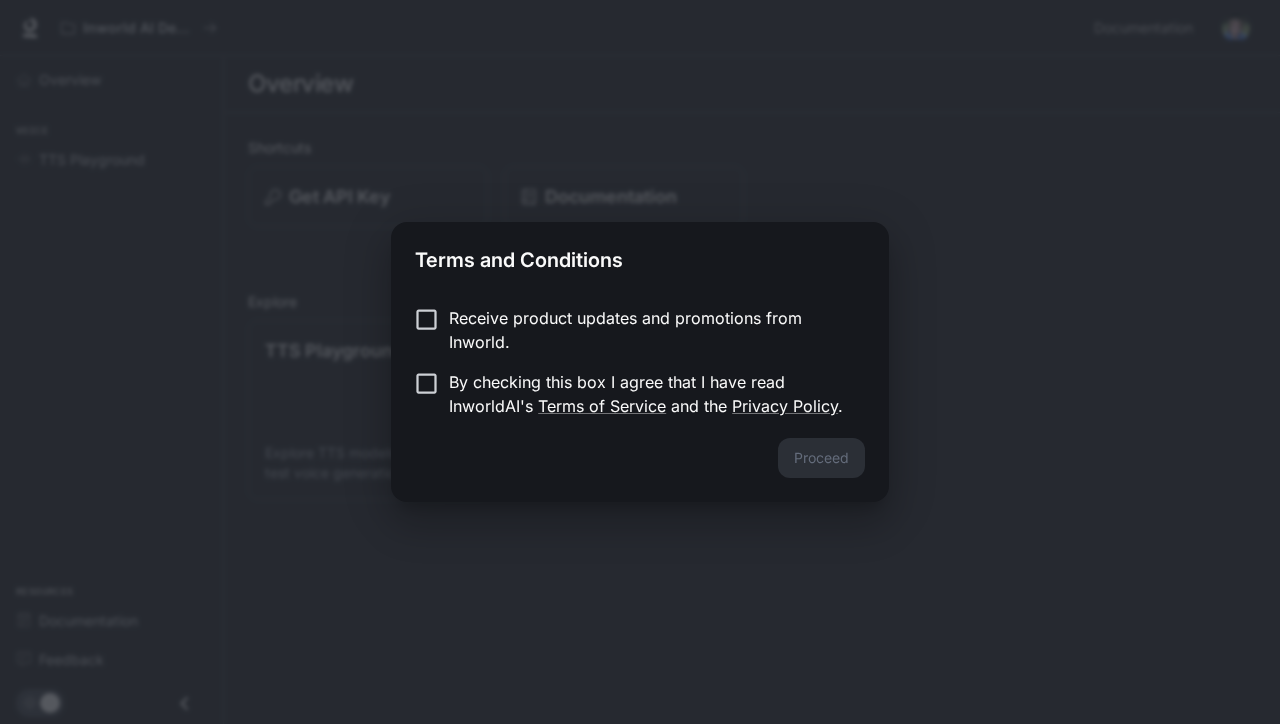click on "By checking this box I agree that I have read InworldAI's Terms of Service and the Privacy Policy ." at bounding box center (649, 394) 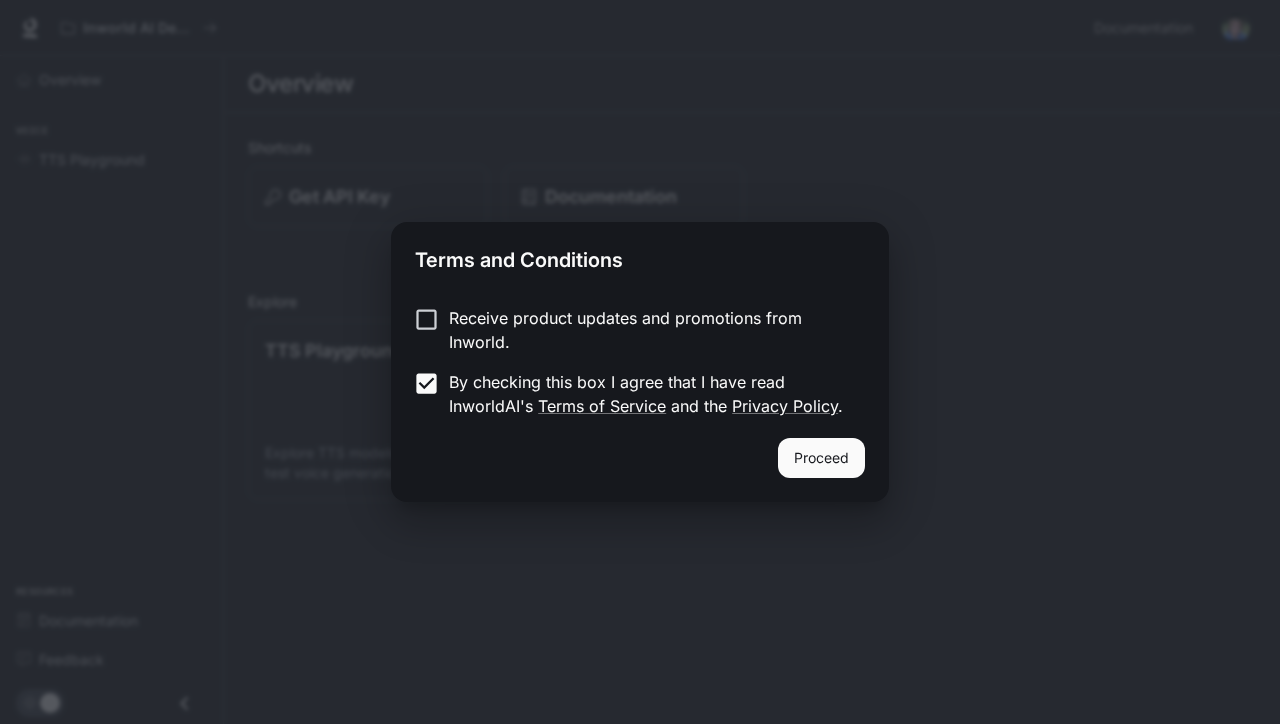 click on "Proceed" at bounding box center (821, 458) 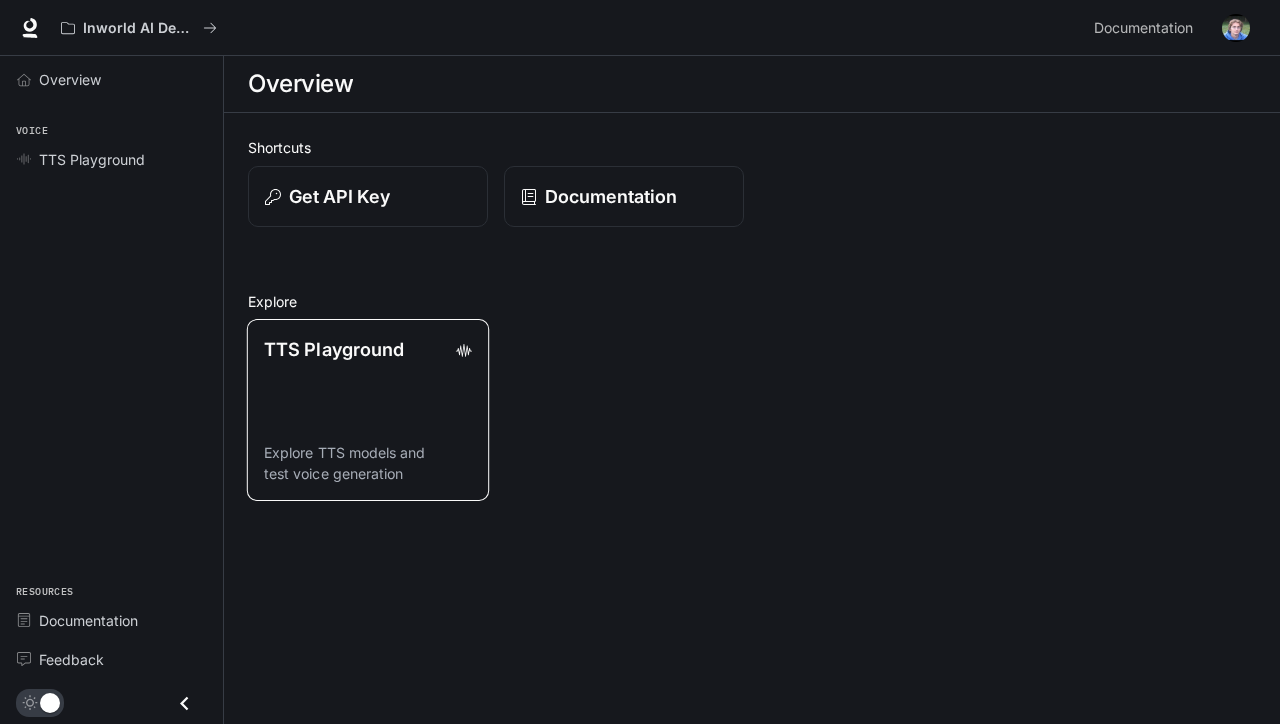 click on "TTS Playground Explore TTS models and test voice generation" at bounding box center (368, 410) 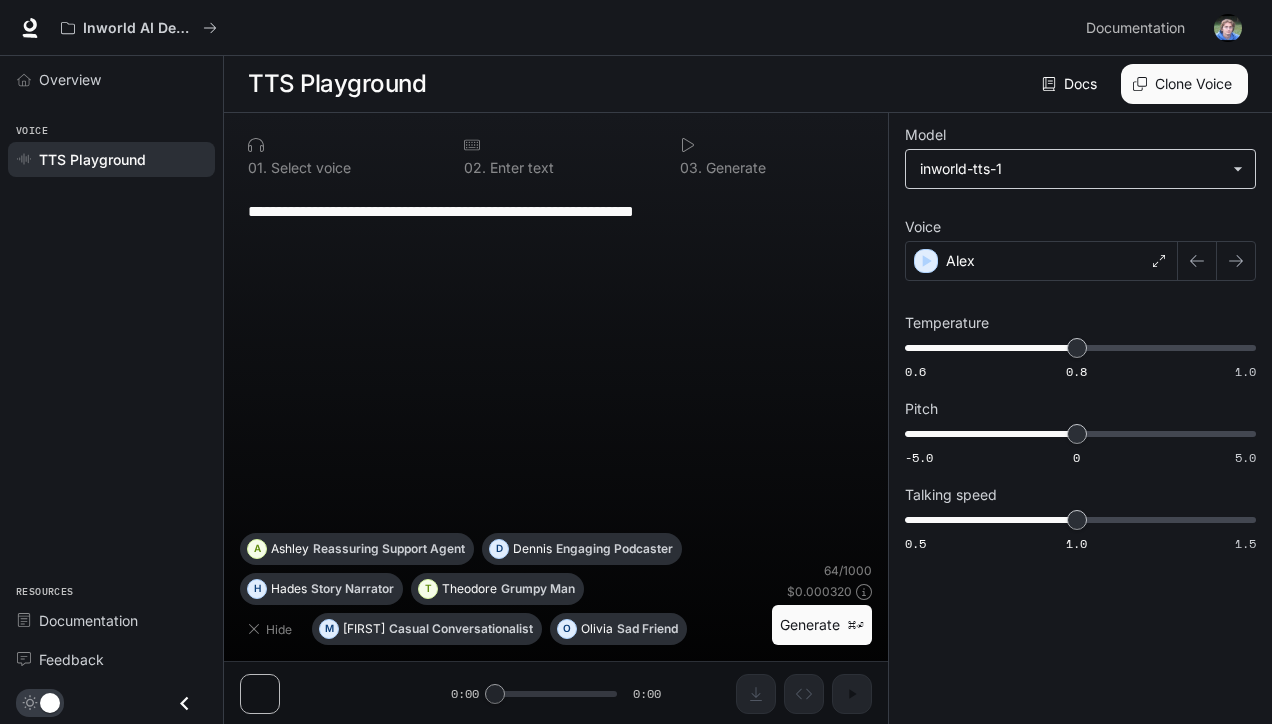 click on "**********" at bounding box center [636, 362] 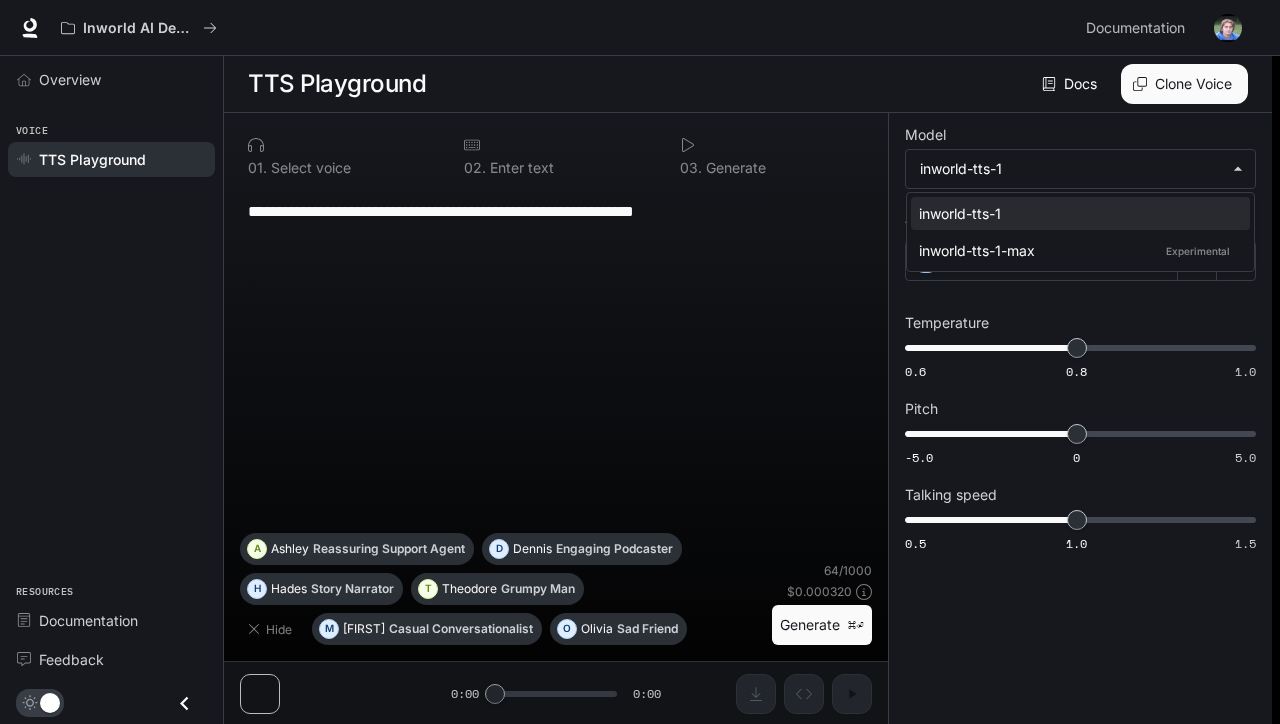 click at bounding box center [640, 362] 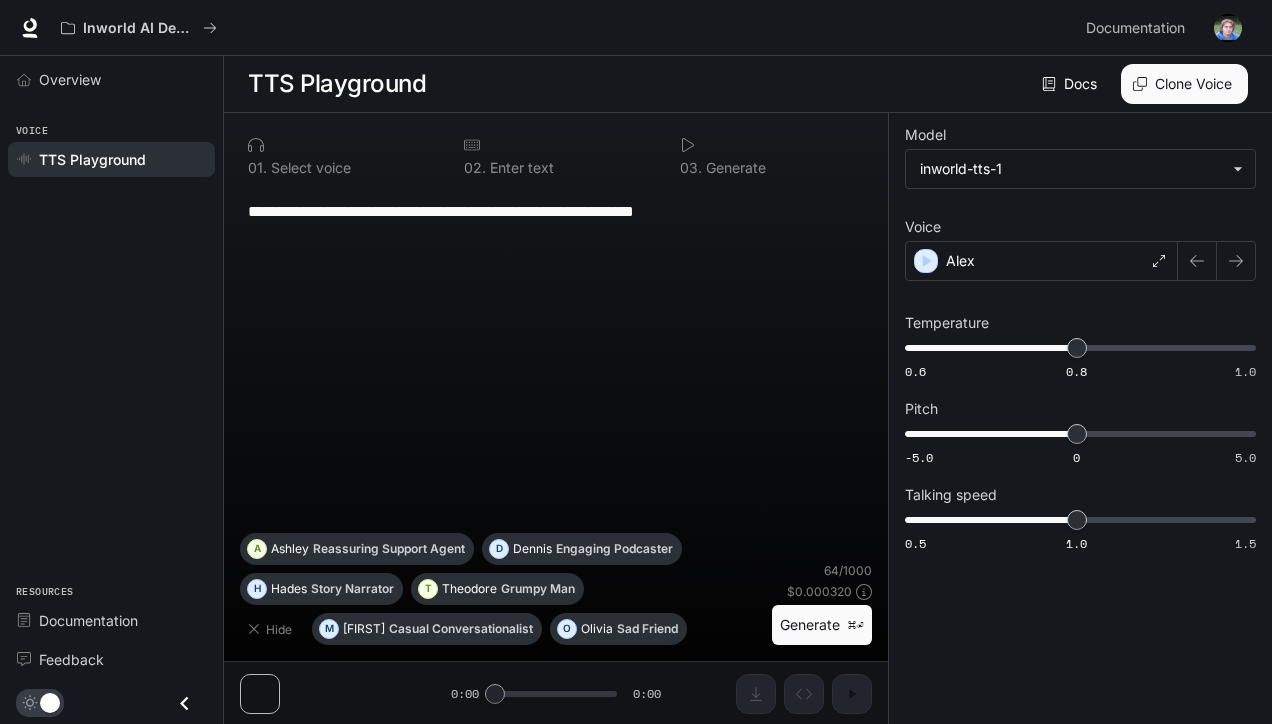 click on "**********" at bounding box center [556, 211] 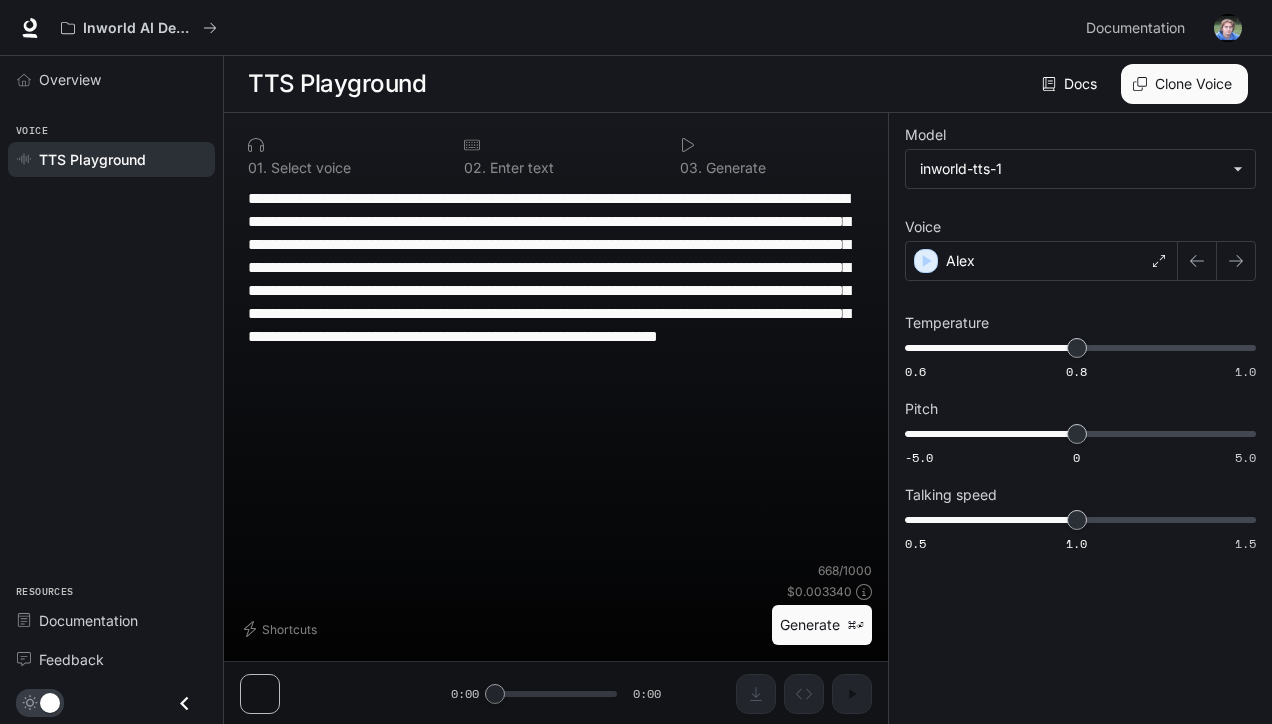 click at bounding box center (688, 145) 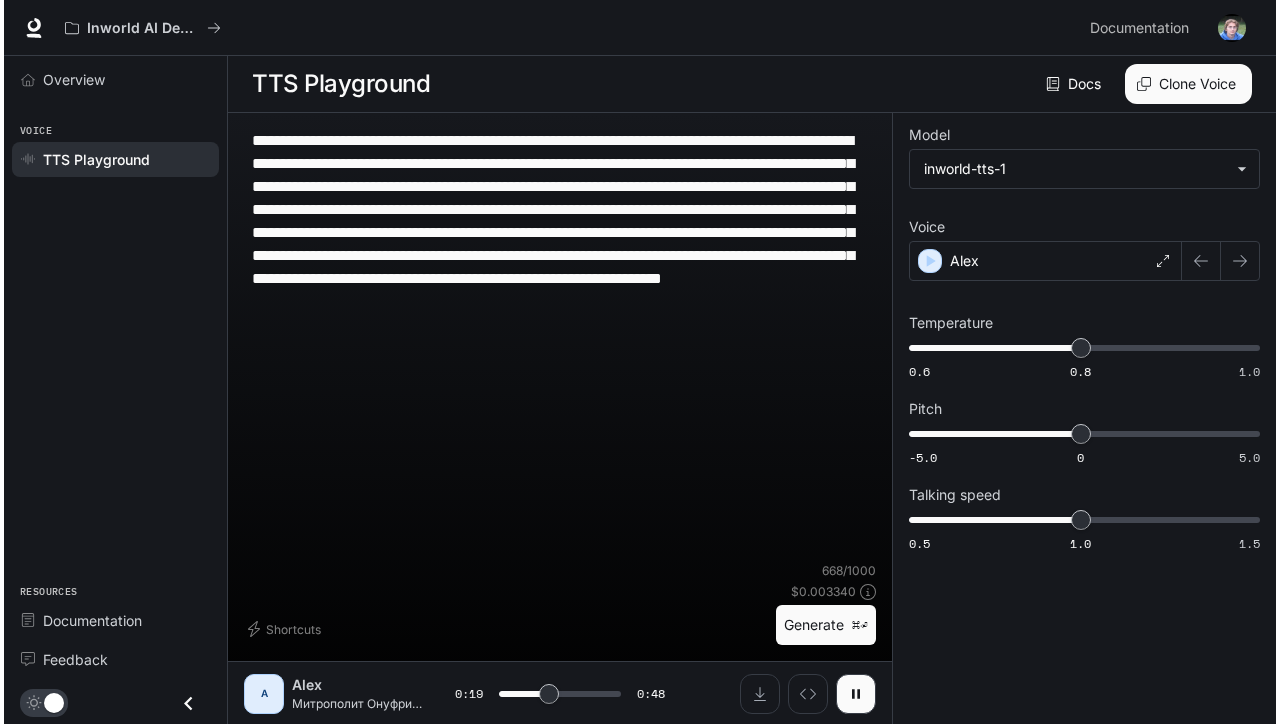 scroll, scrollTop: 1, scrollLeft: 0, axis: vertical 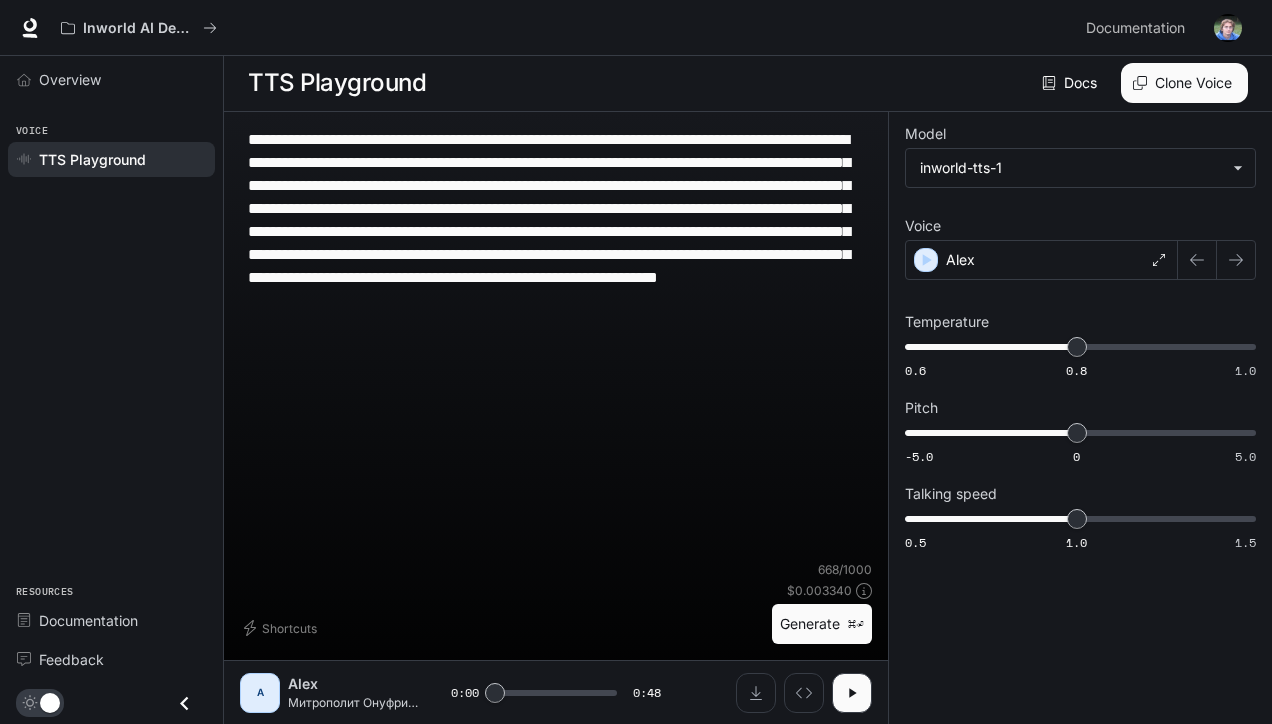 click on "**********" at bounding box center [556, 254] 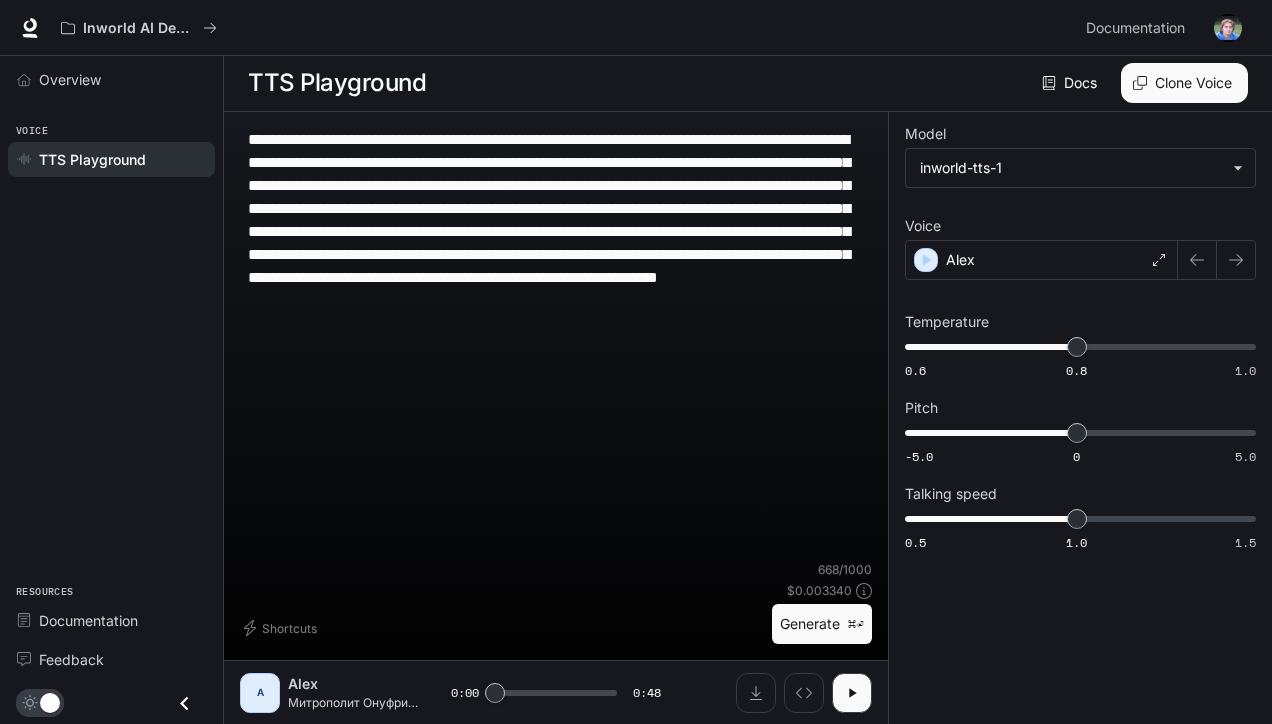 paste 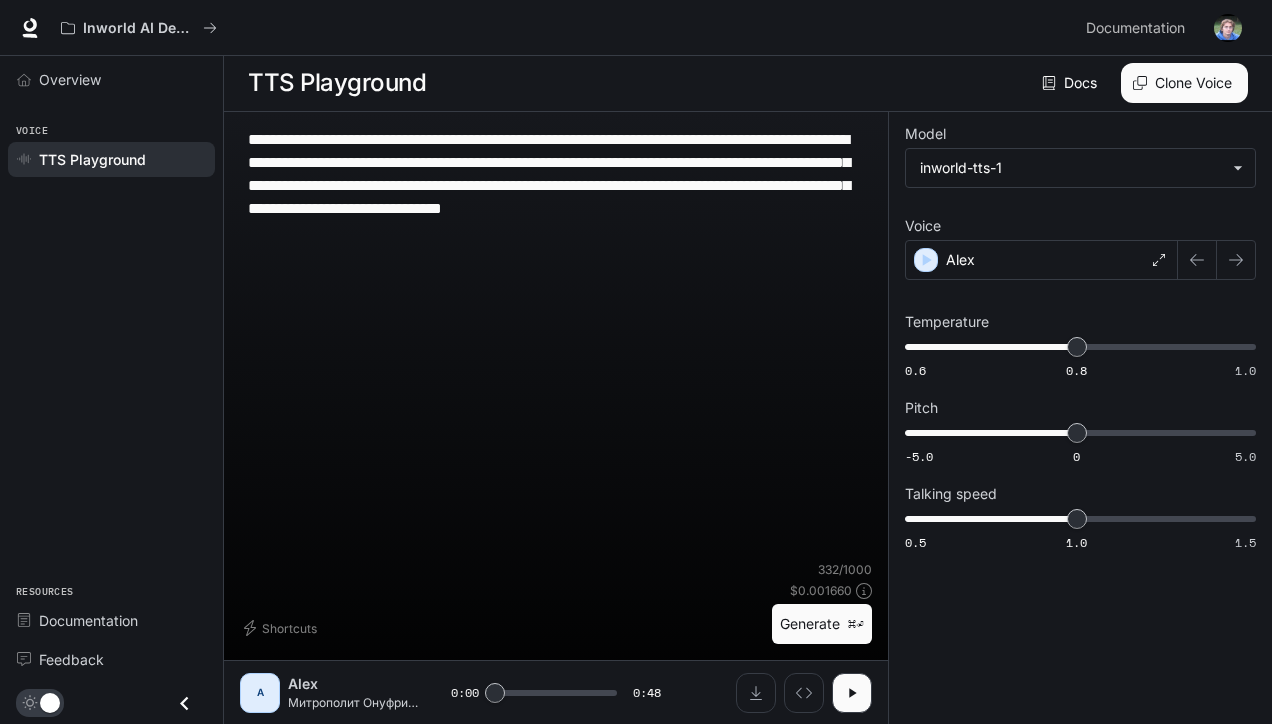 type on "**********" 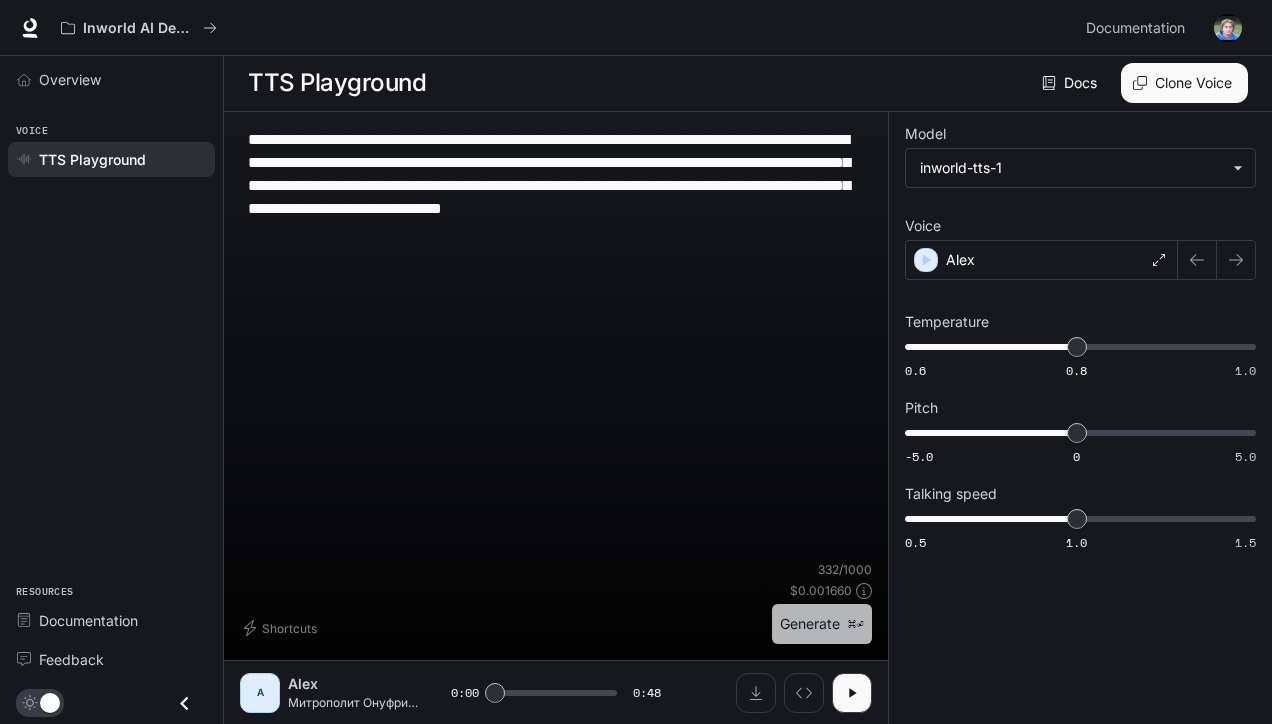 click on "Generate ⌘⏎" at bounding box center (822, 624) 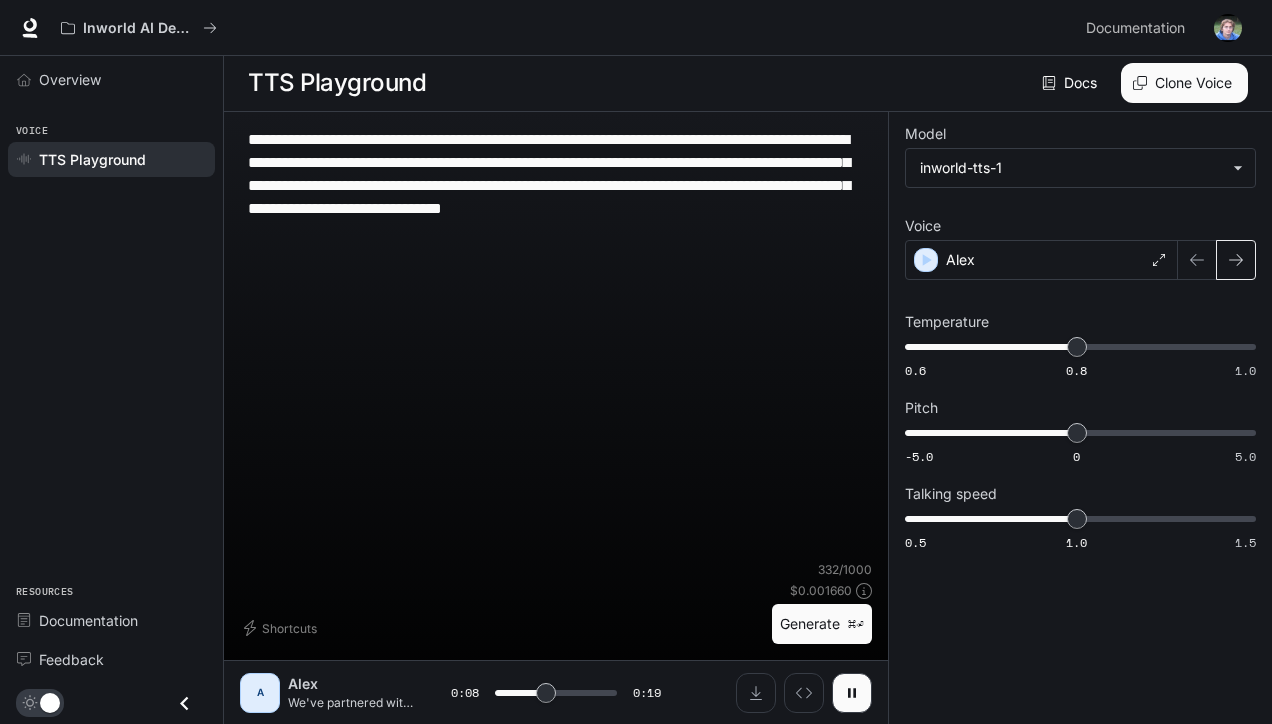 click at bounding box center (1236, 260) 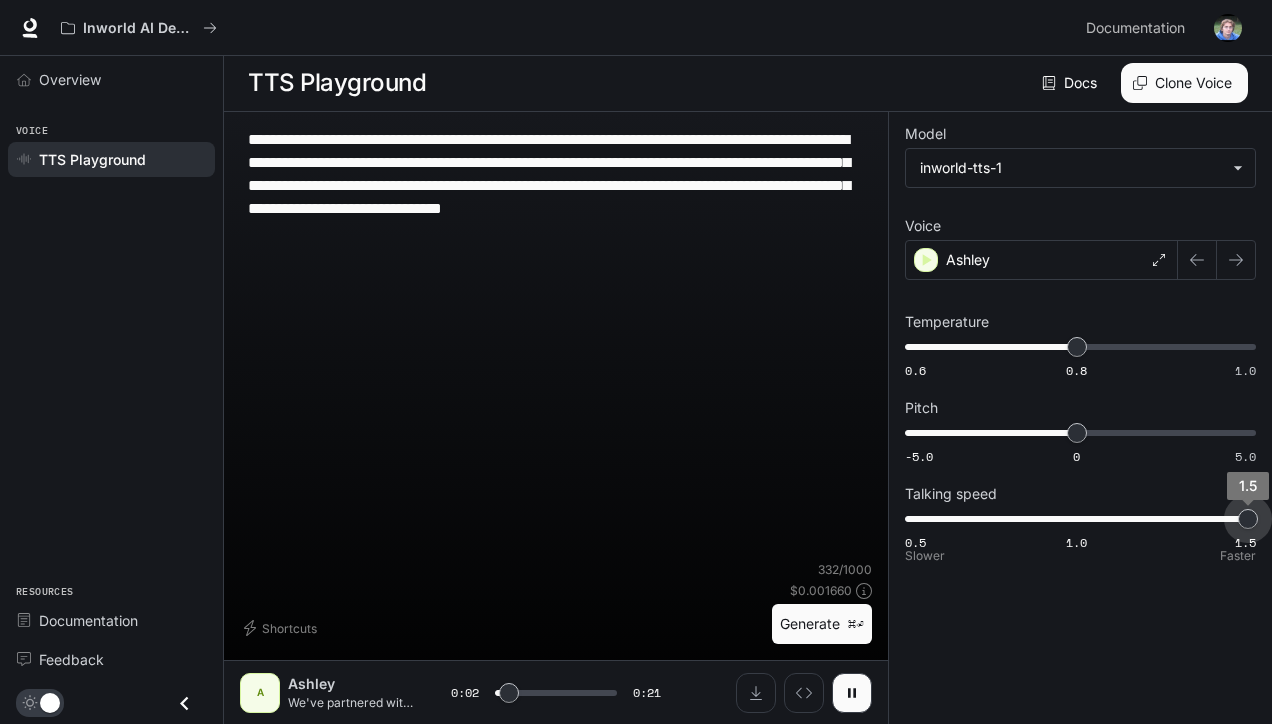 drag, startPoint x: 1078, startPoint y: 522, endPoint x: 1260, endPoint y: 530, distance: 182.17574 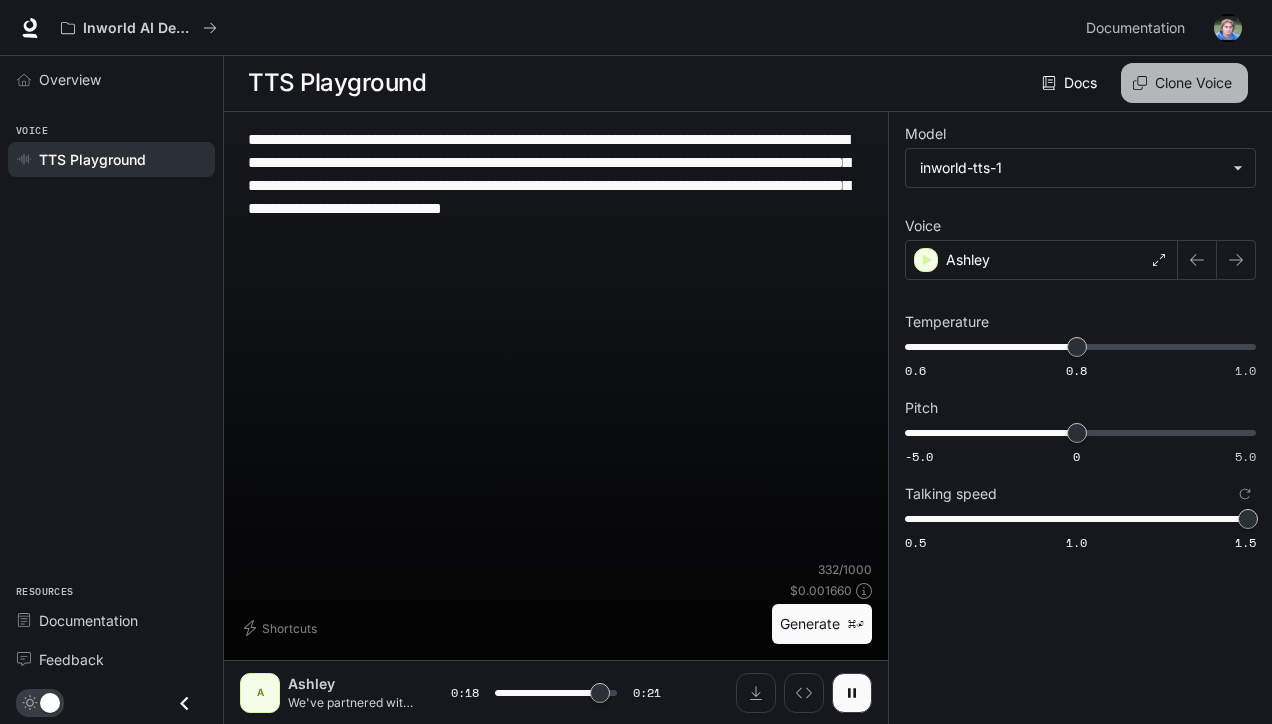 click on "Clone Voice" at bounding box center [1184, 83] 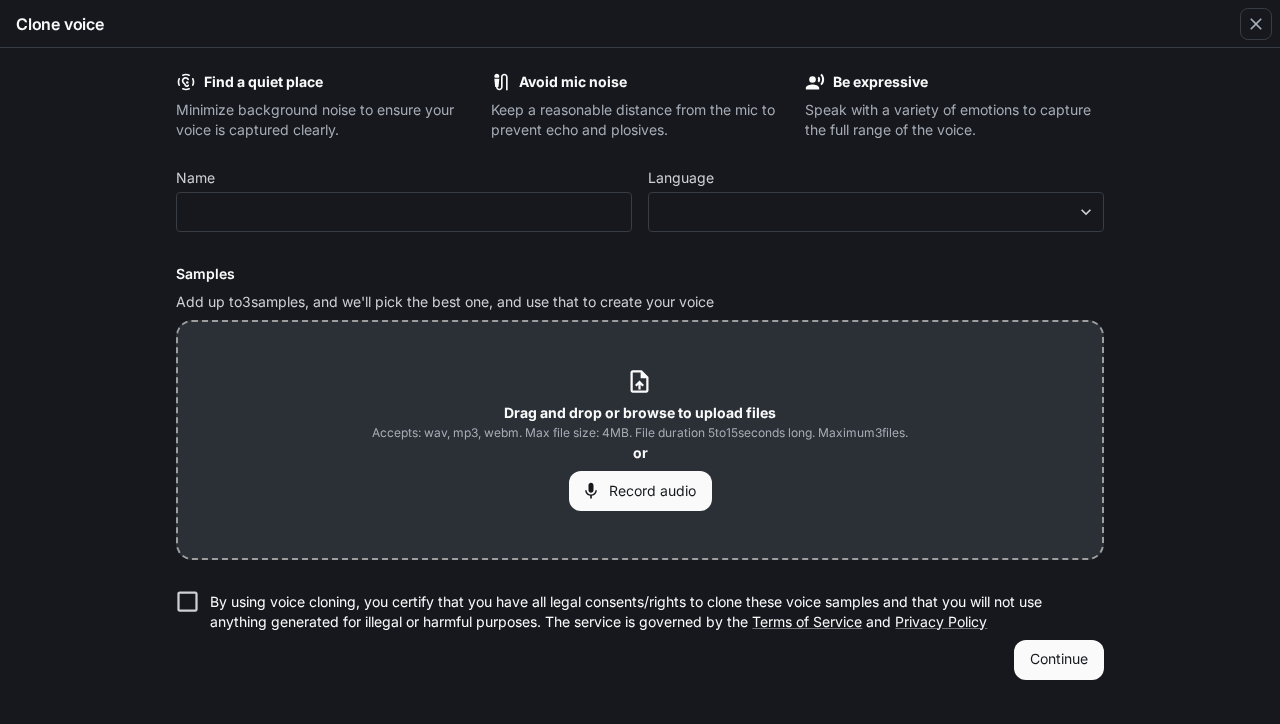 click on "Record audio" at bounding box center (640, 491) 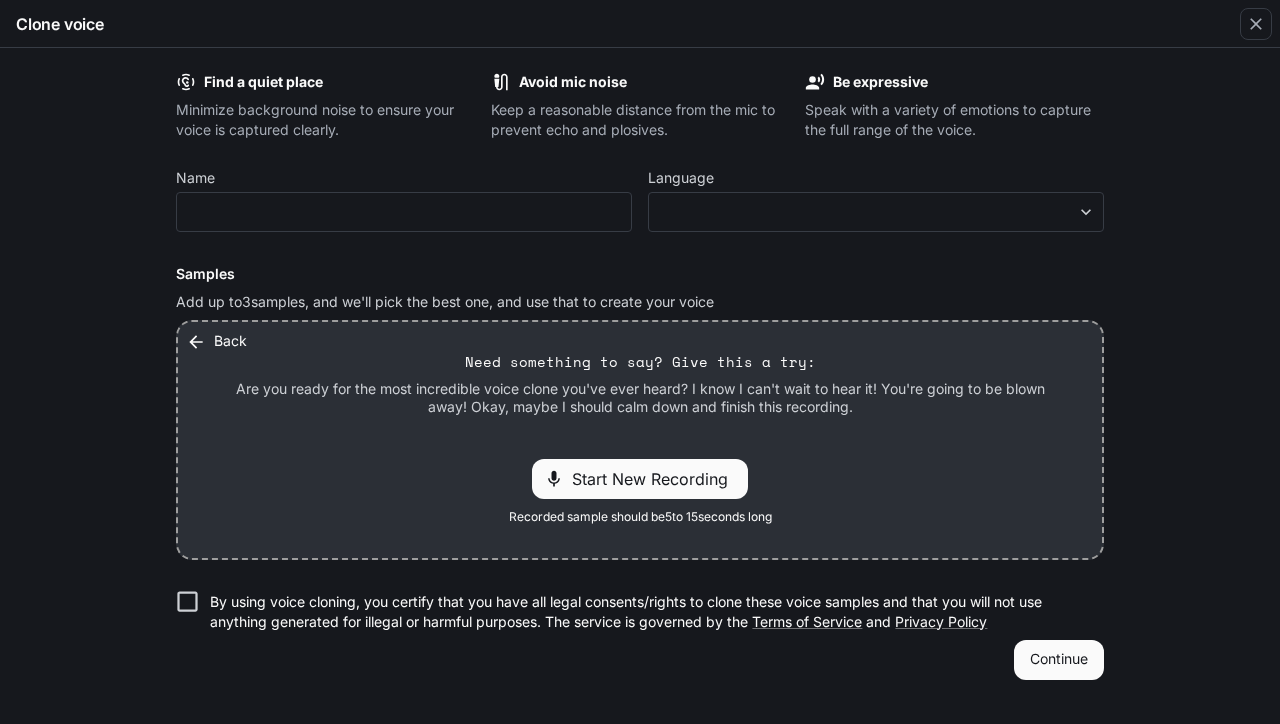 click on "Start New Recording" at bounding box center (656, 479) 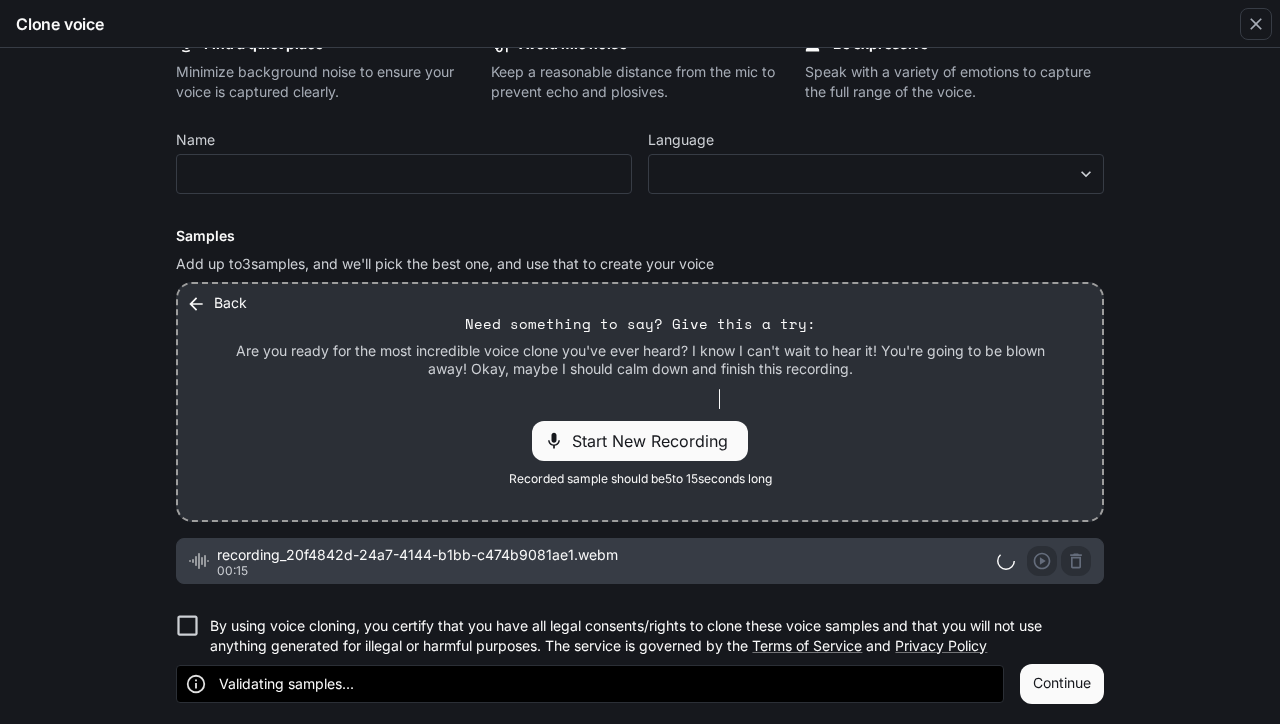 scroll, scrollTop: 41, scrollLeft: 0, axis: vertical 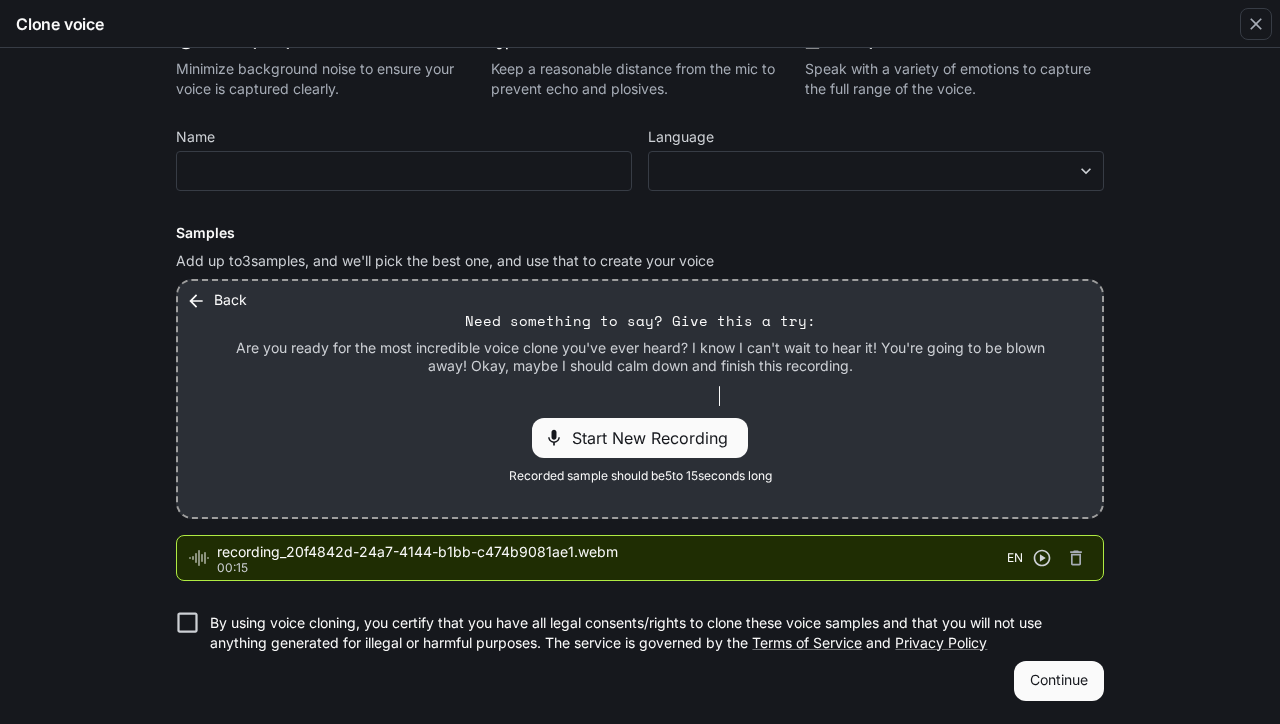 click at bounding box center (1042, 557) 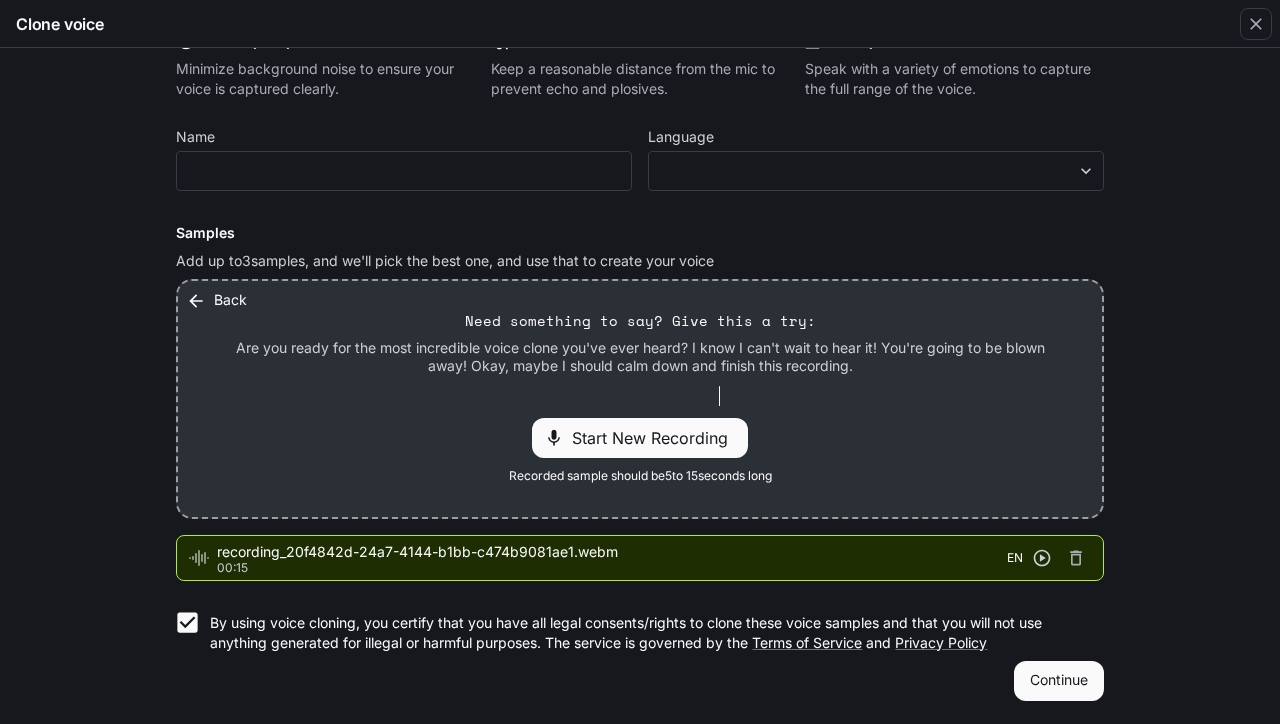 click on "Continue" at bounding box center (1059, 681) 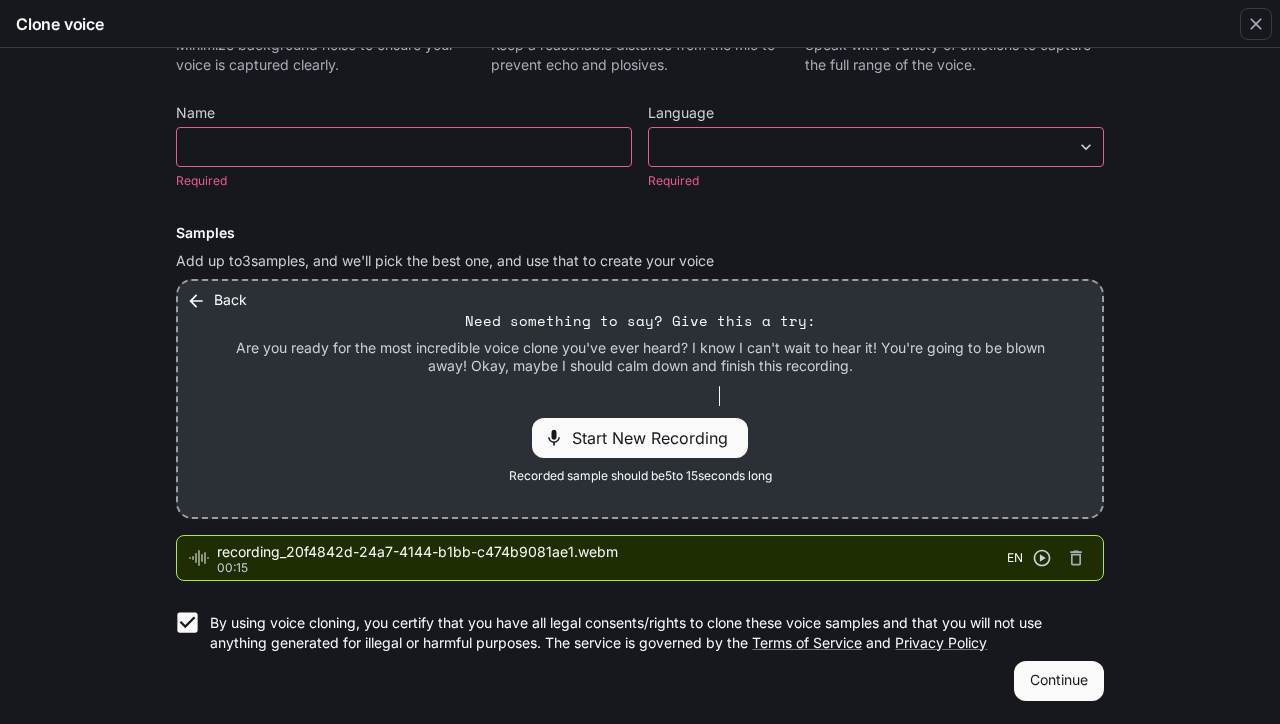 scroll, scrollTop: 0, scrollLeft: 0, axis: both 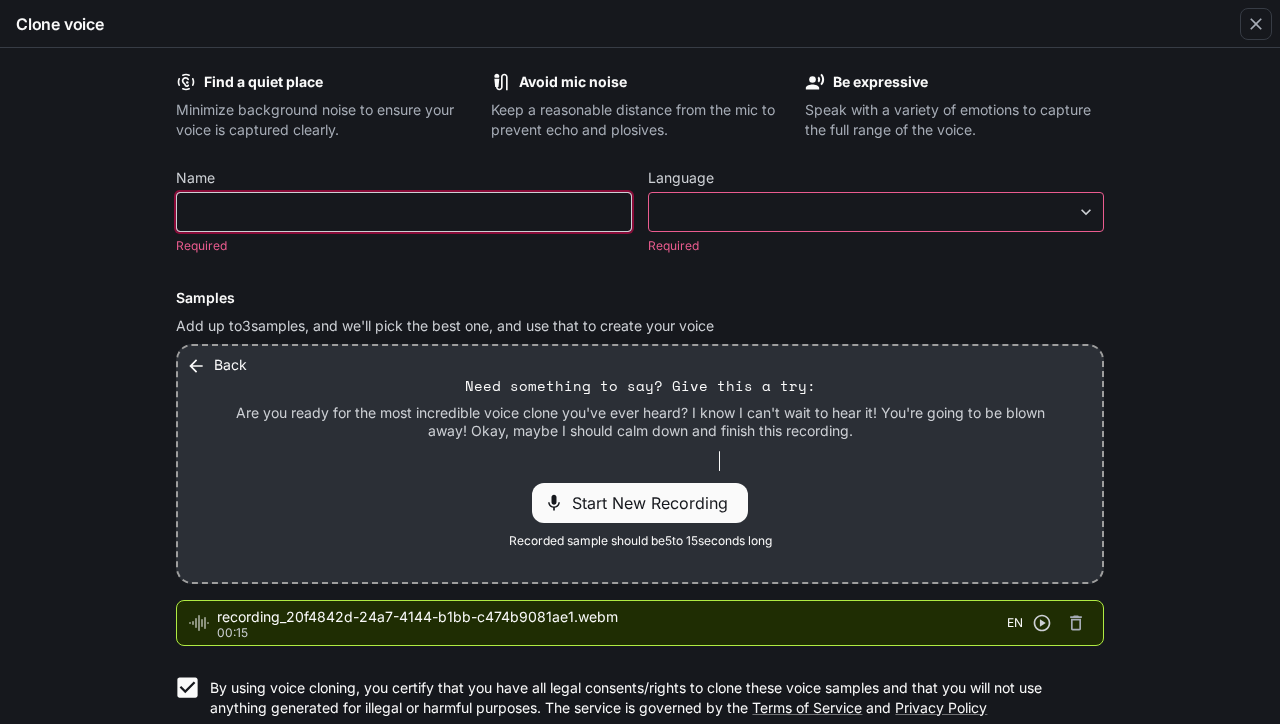 click at bounding box center (404, 212) 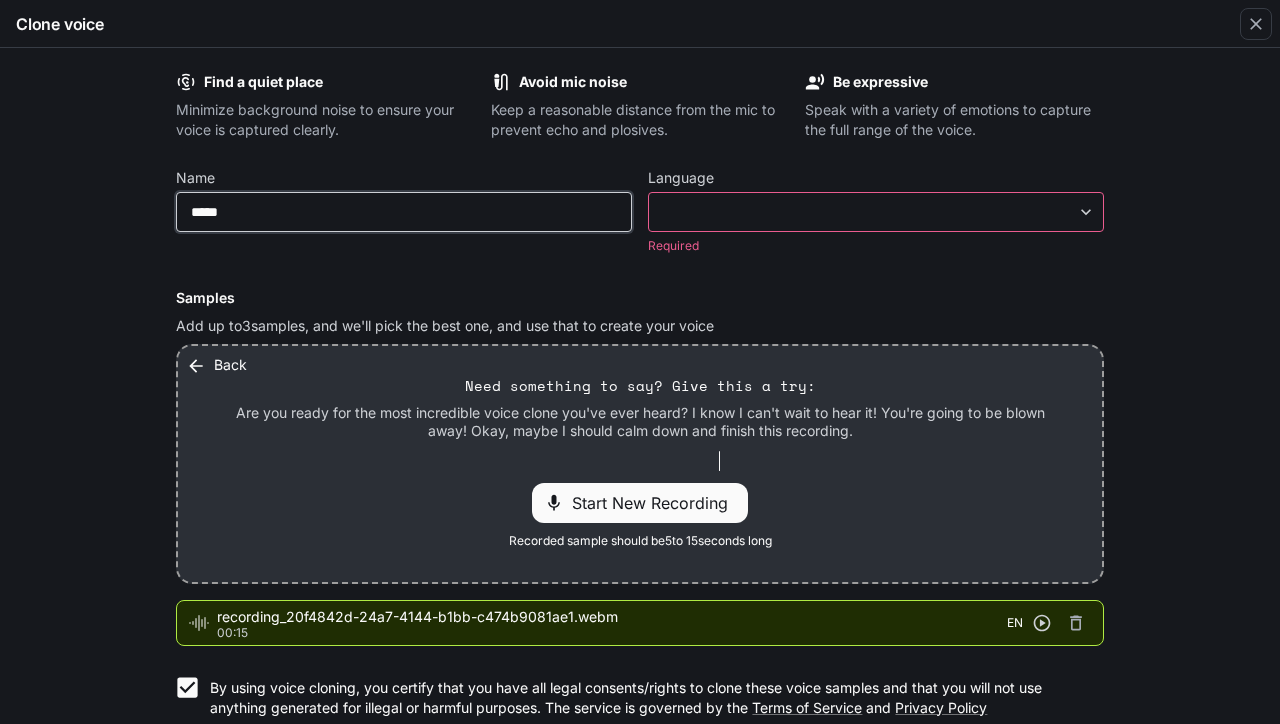 type on "*****" 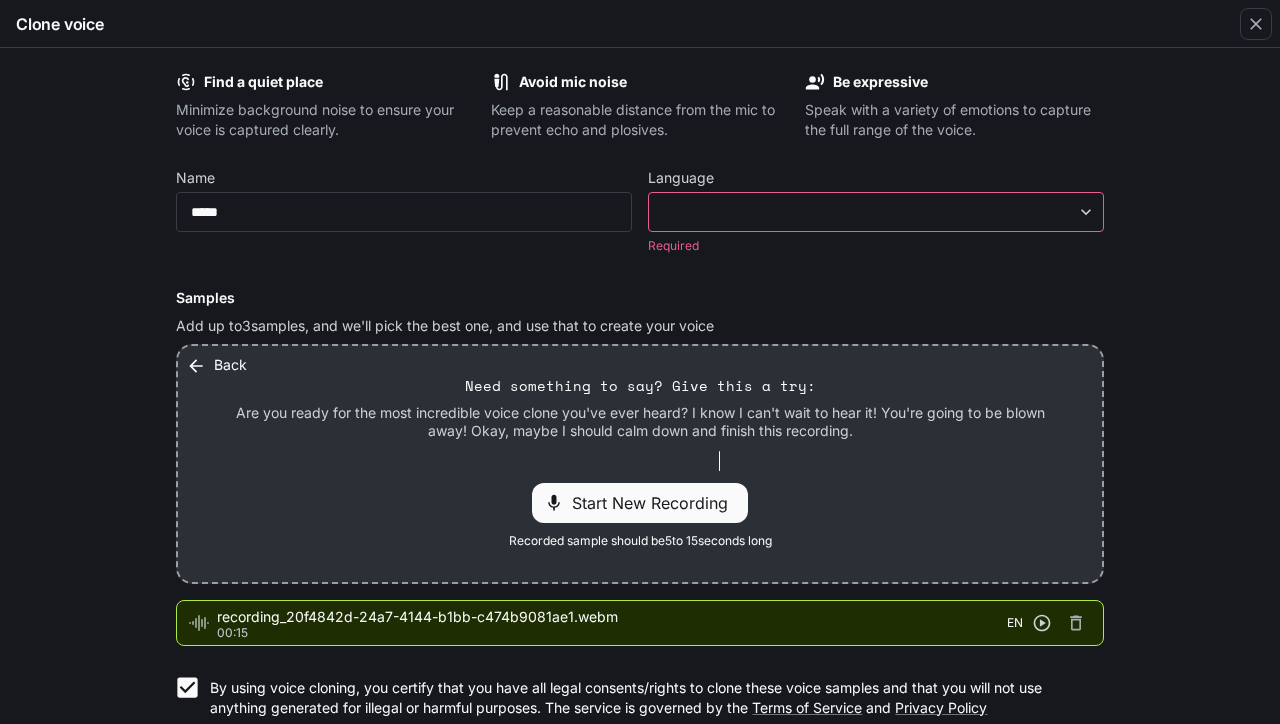 click on "​ ​" at bounding box center (876, 212) 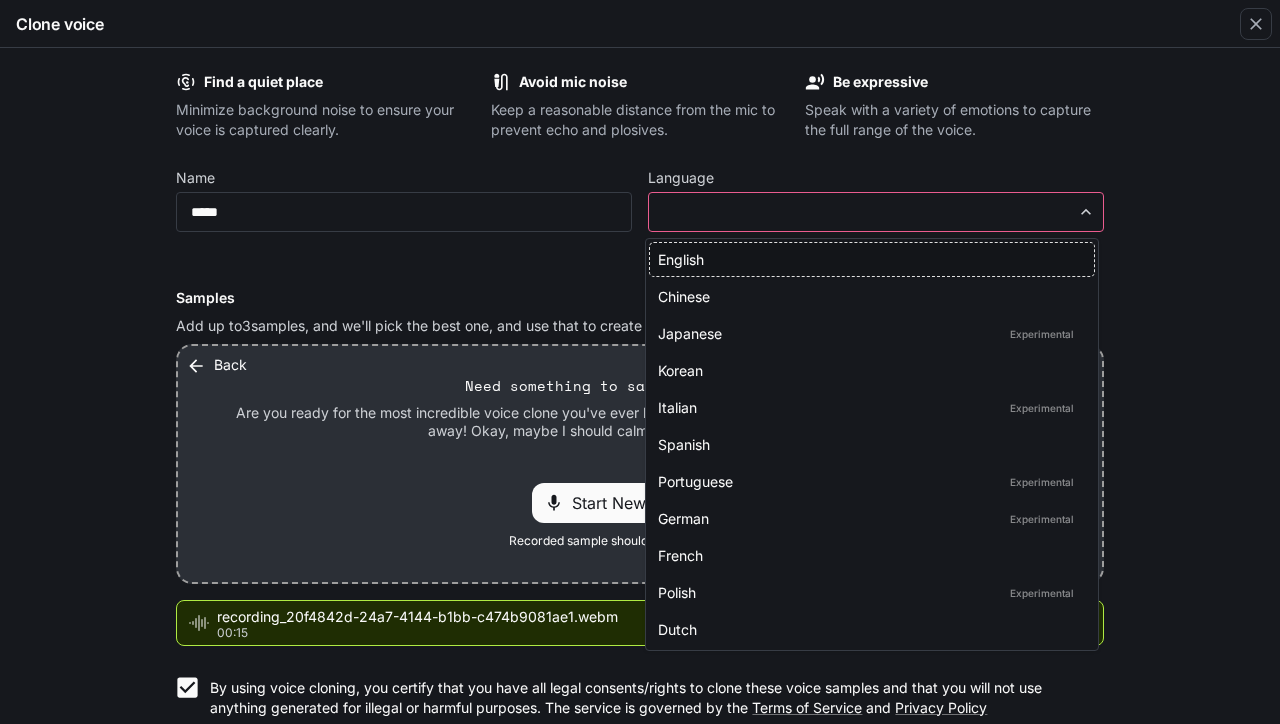 click on "**********" at bounding box center [640, 361] 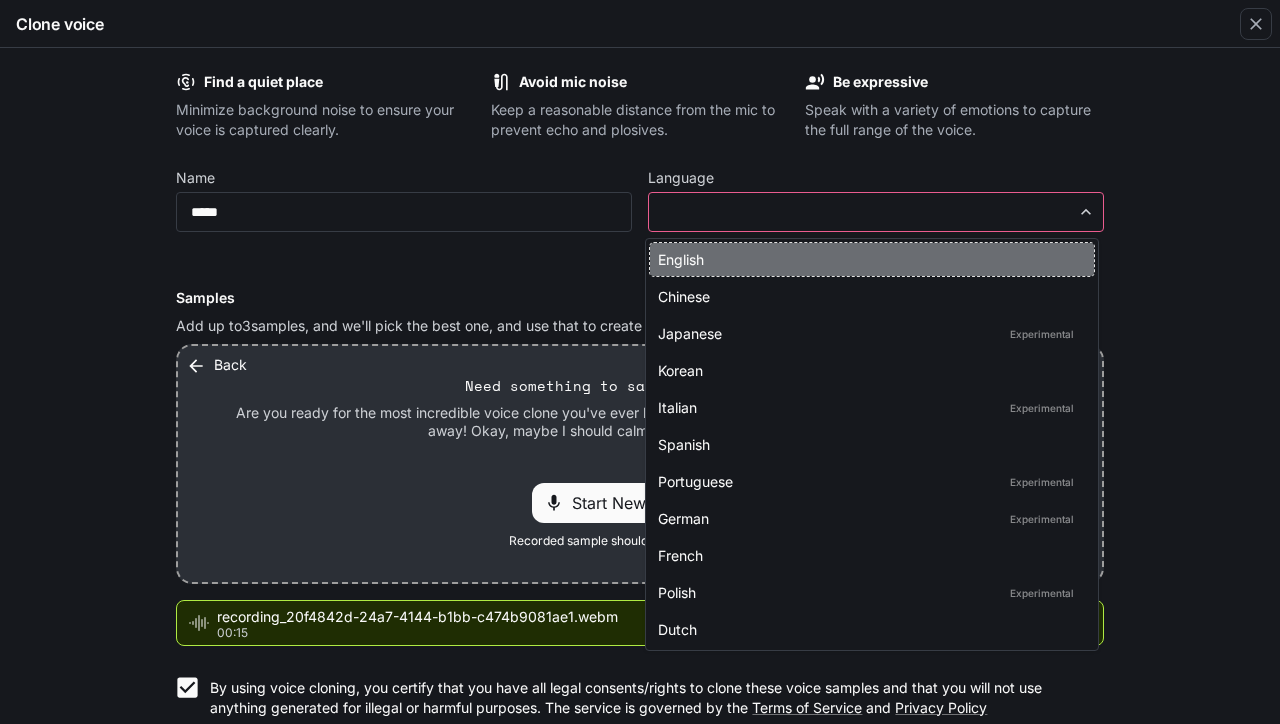 click on "English" at bounding box center (868, 259) 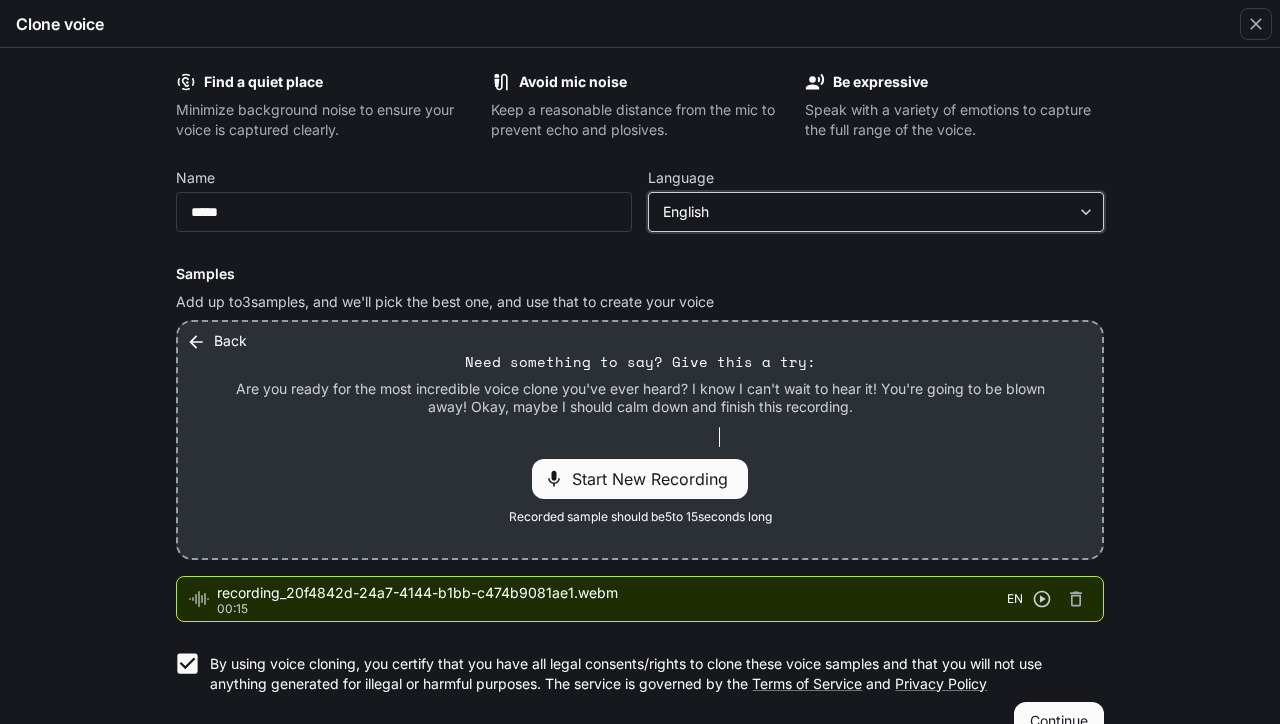 scroll, scrollTop: 41, scrollLeft: 0, axis: vertical 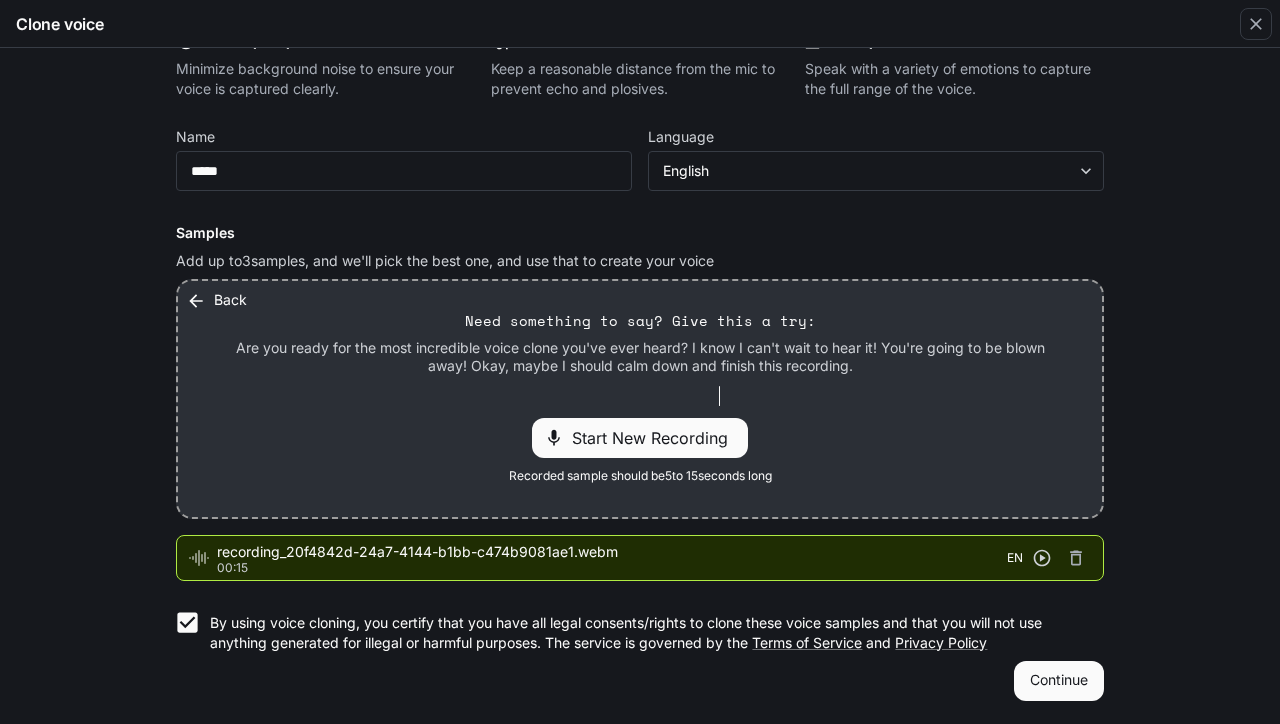 click on "Continue" at bounding box center (1059, 681) 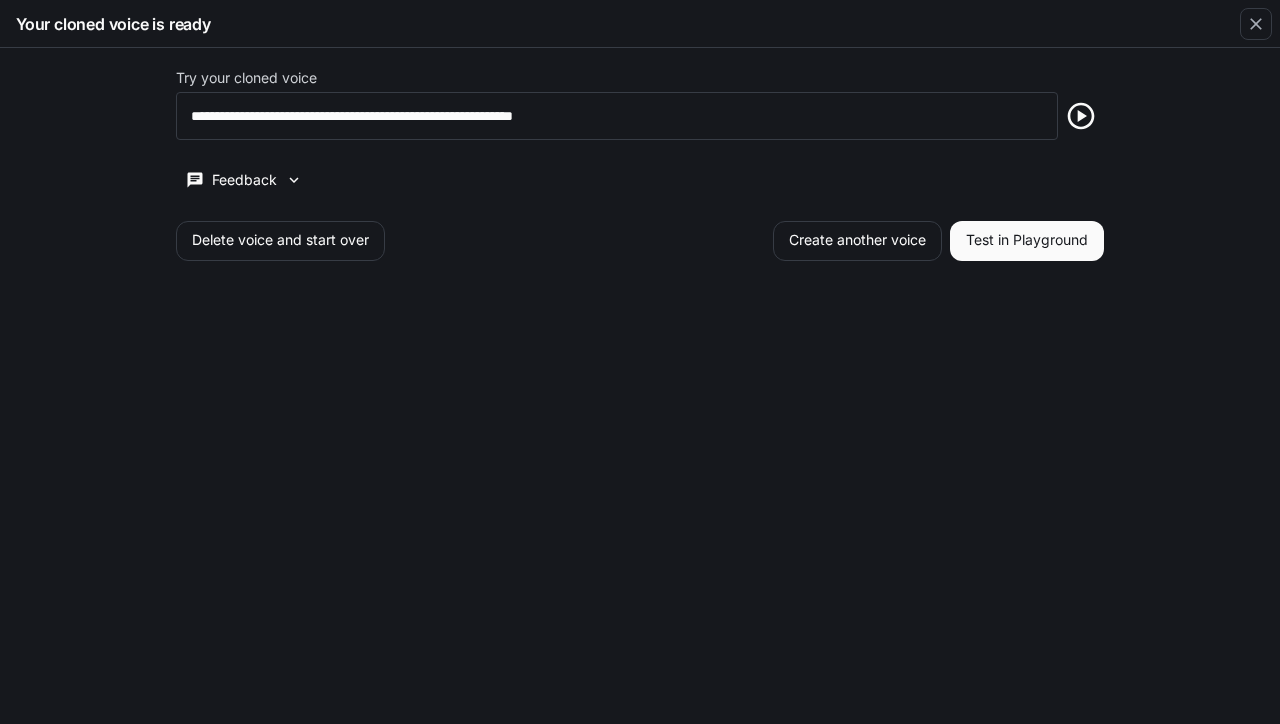 scroll, scrollTop: 0, scrollLeft: 0, axis: both 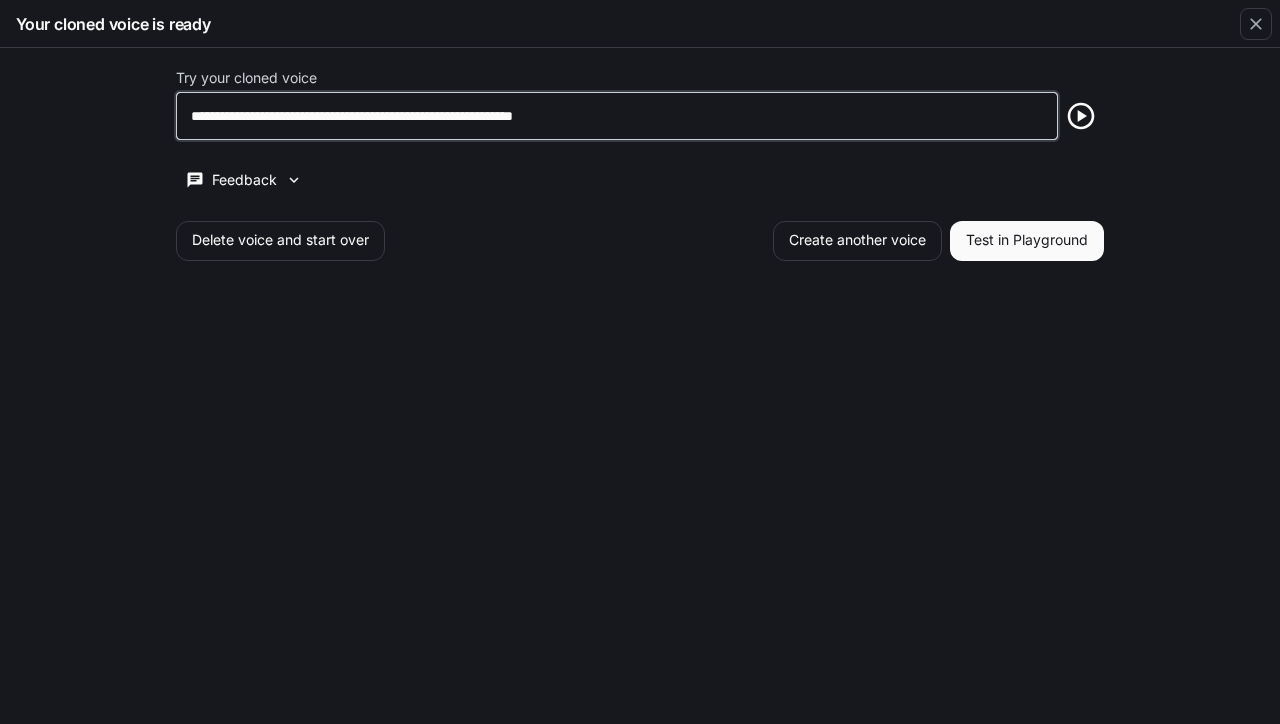 drag, startPoint x: 683, startPoint y: 105, endPoint x: 677, endPoint y: 117, distance: 13.416408 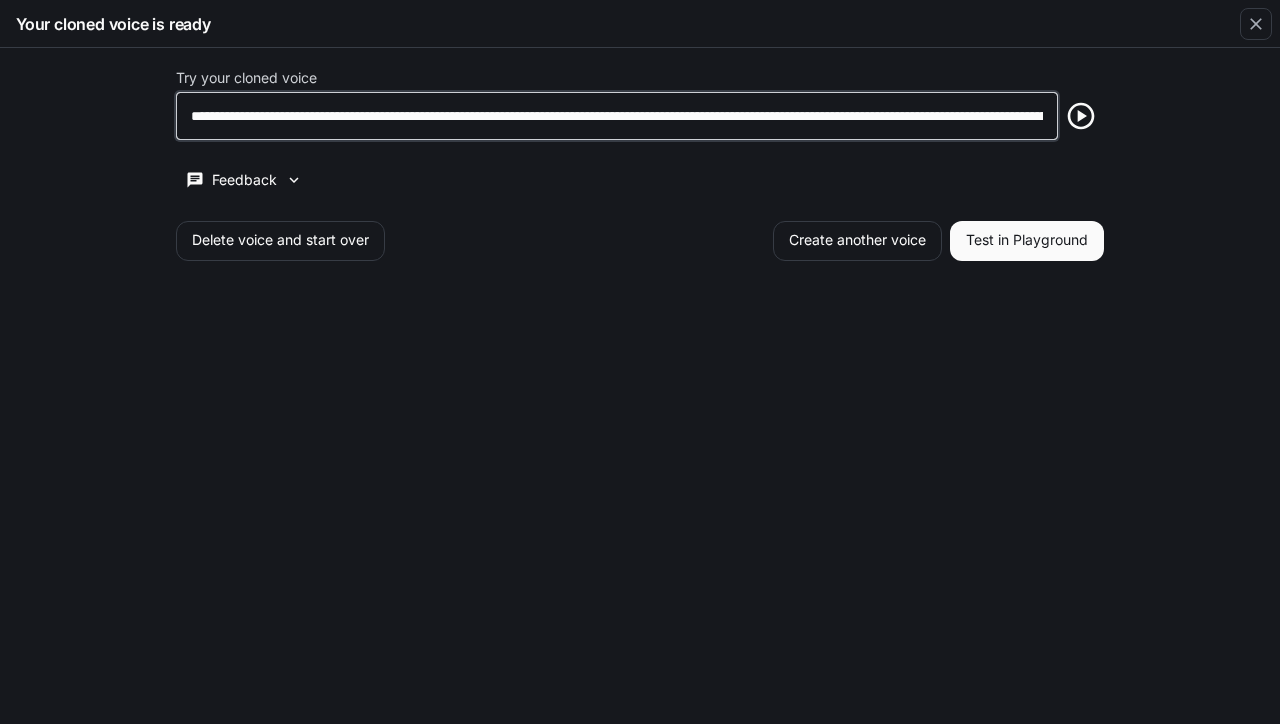 scroll, scrollTop: 0, scrollLeft: 1302, axis: horizontal 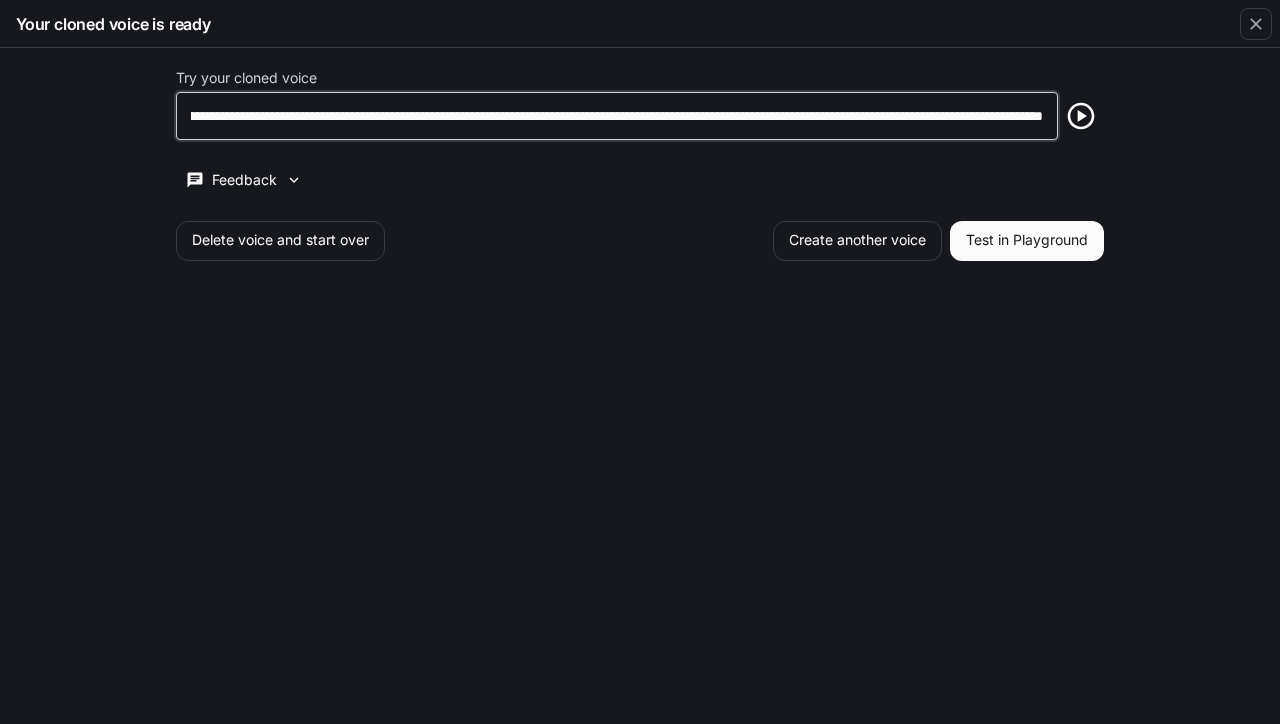 type on "**********" 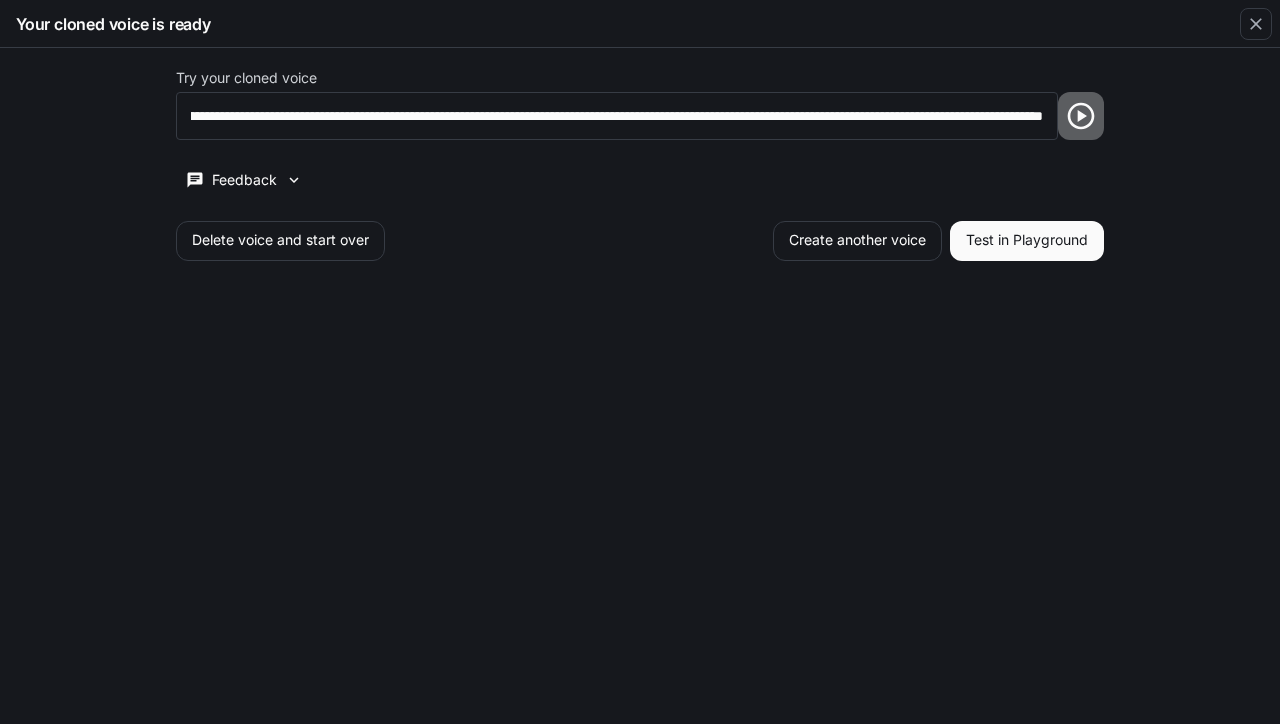 click at bounding box center [1081, 116] 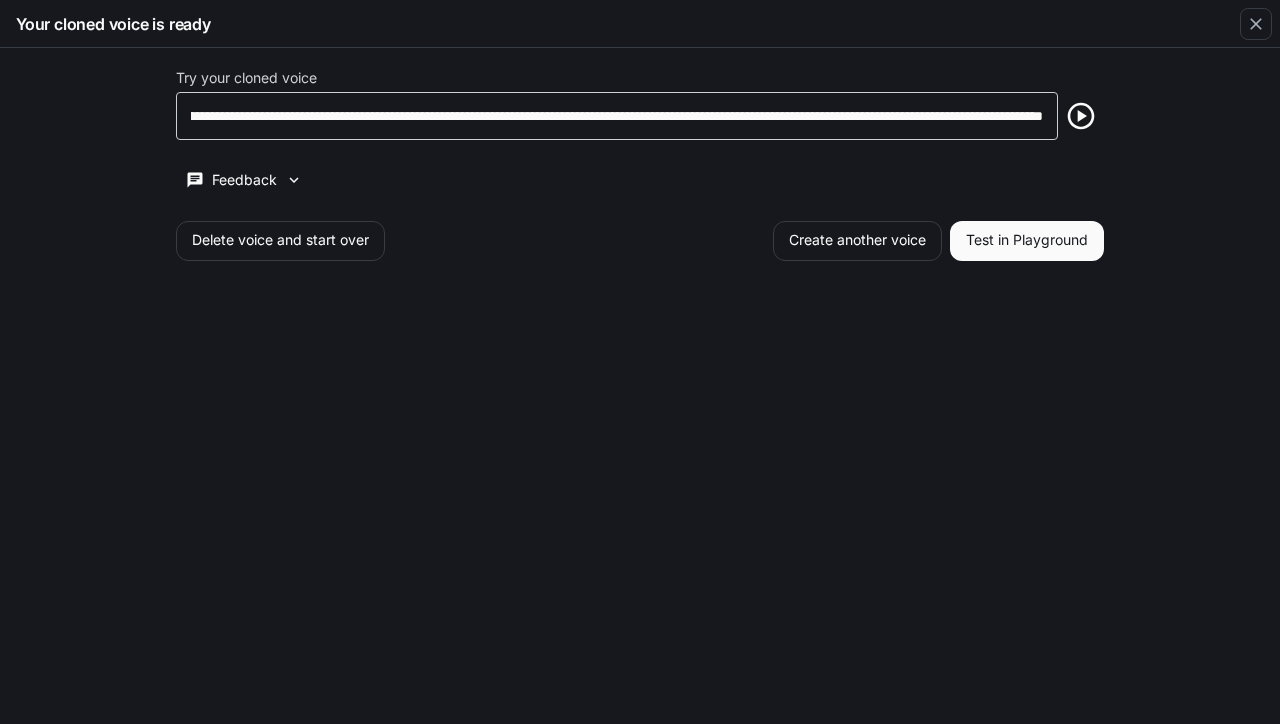 scroll, scrollTop: 0, scrollLeft: 1303, axis: horizontal 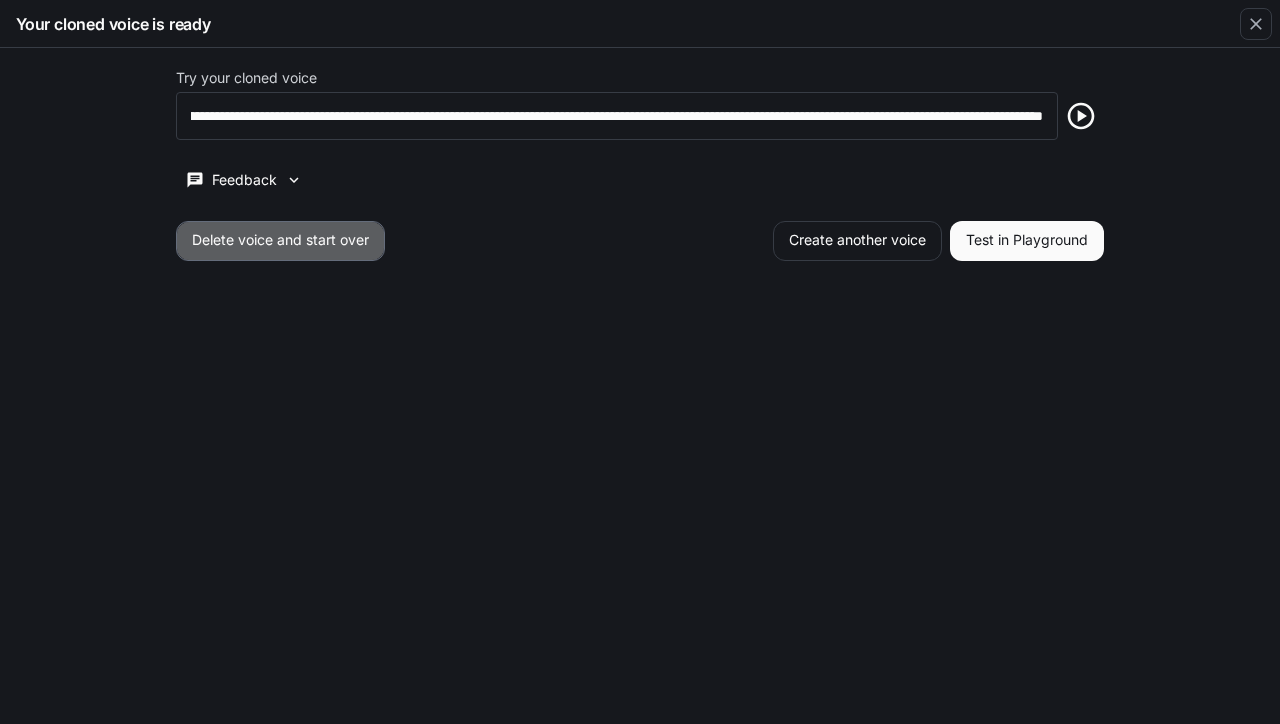 click on "Delete voice and start over" at bounding box center (280, 241) 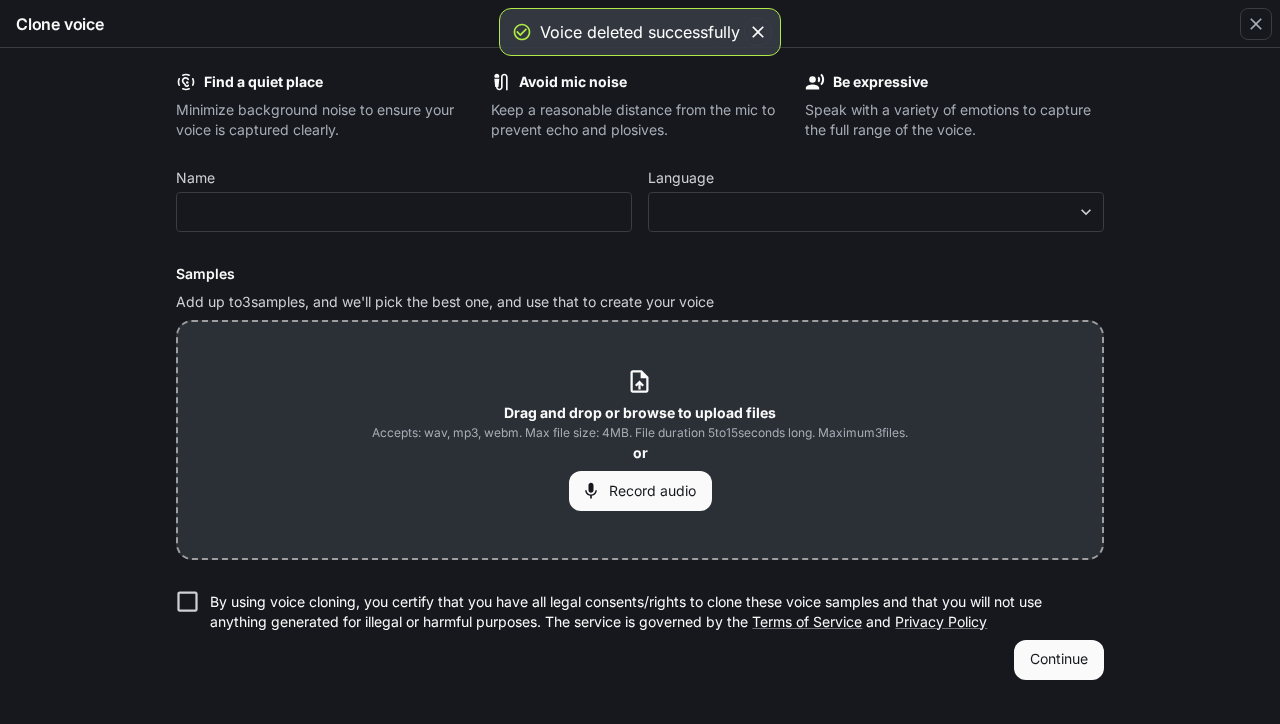 click at bounding box center [758, 32] 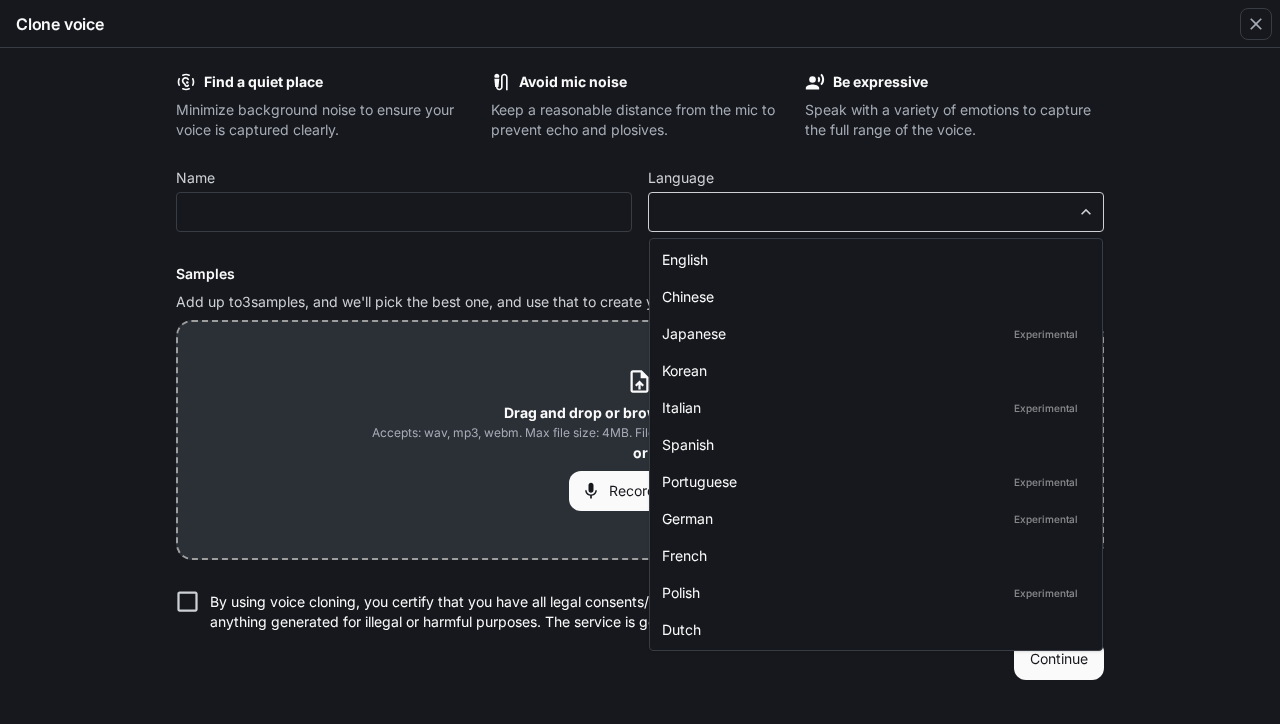 click on "**********" at bounding box center (640, 361) 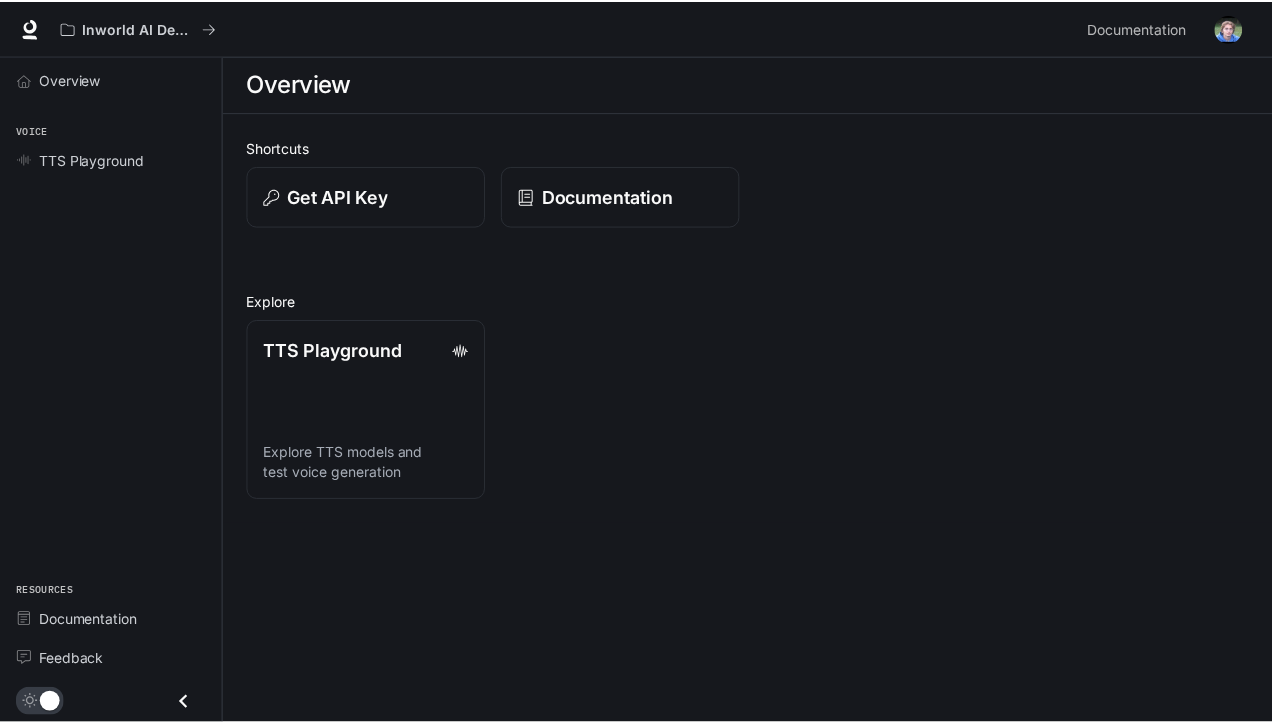 scroll, scrollTop: 0, scrollLeft: 0, axis: both 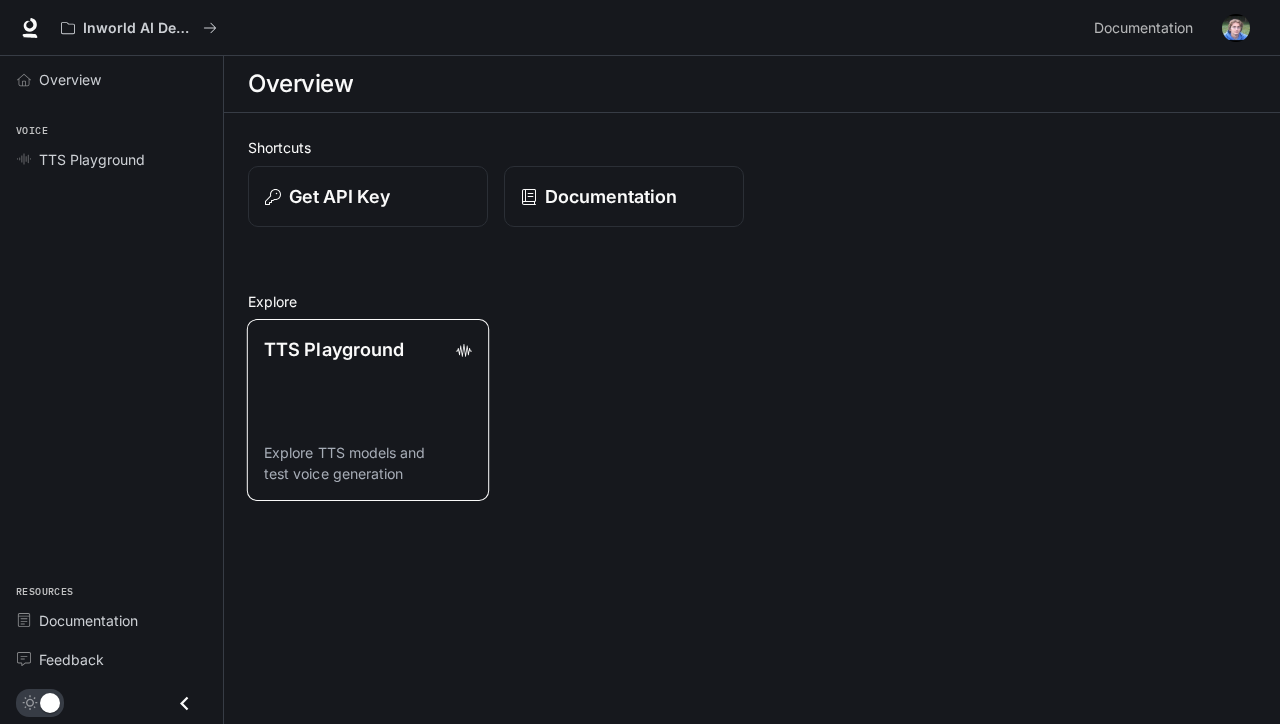 click on "TTS Playground Explore TTS models and test voice generation" at bounding box center [368, 410] 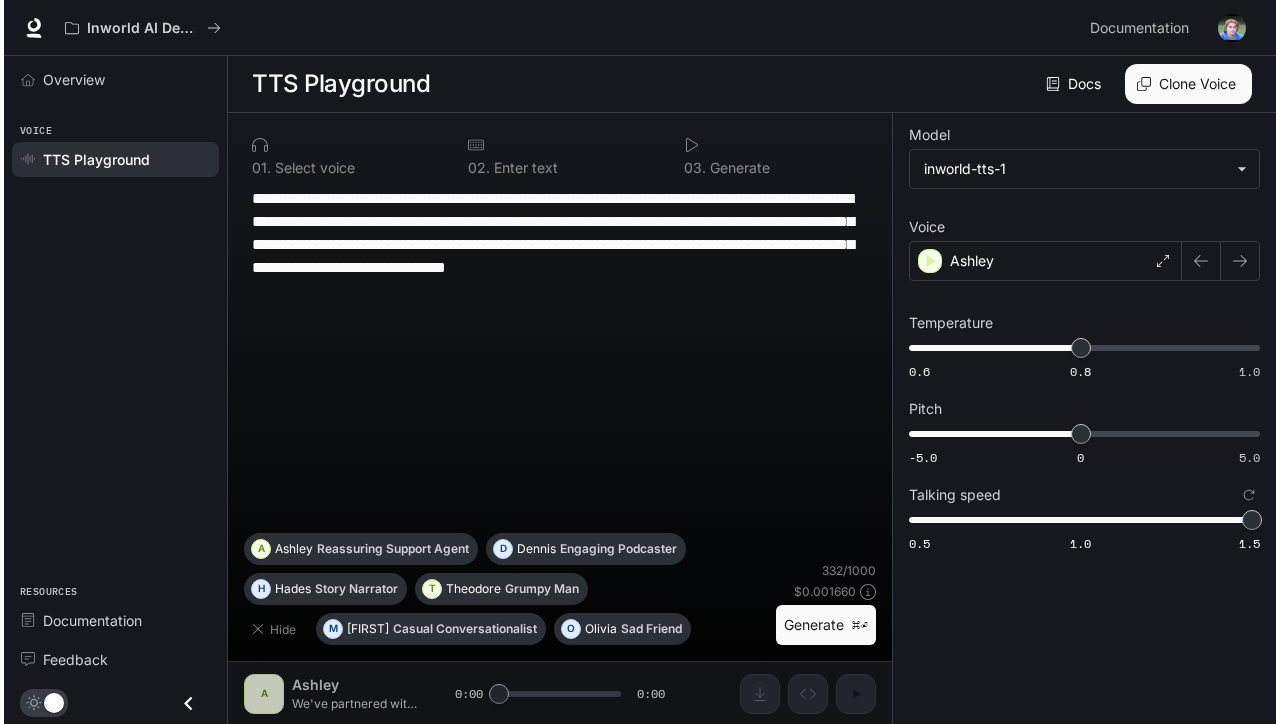 scroll, scrollTop: 1, scrollLeft: 0, axis: vertical 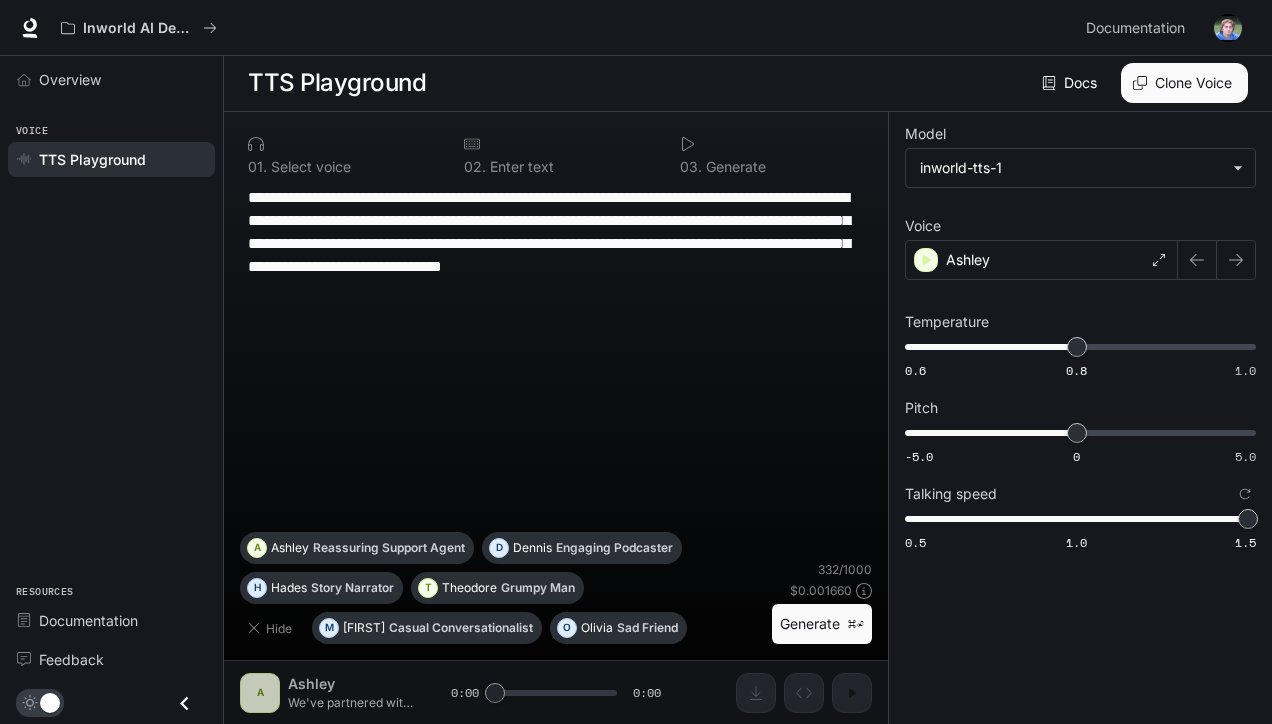 drag, startPoint x: 478, startPoint y: 291, endPoint x: 232, endPoint y: 197, distance: 263.3477 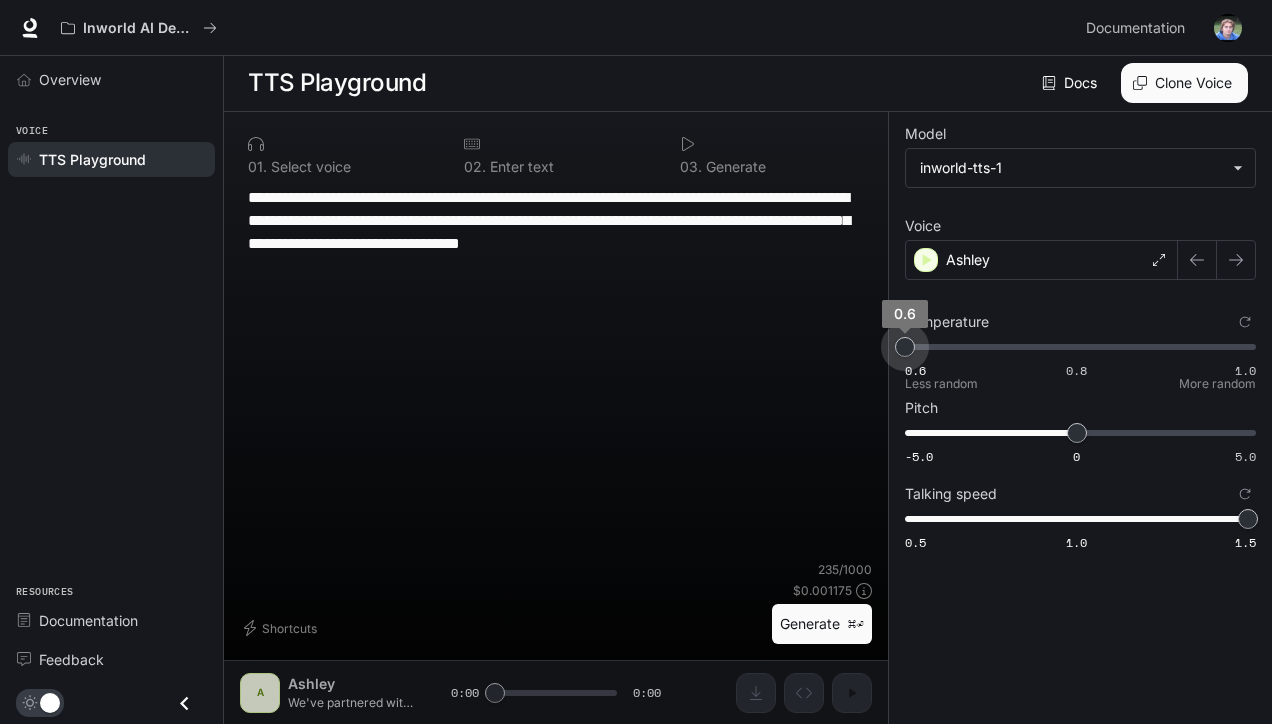 drag, startPoint x: 1075, startPoint y: 352, endPoint x: 900, endPoint y: 343, distance: 175.23128 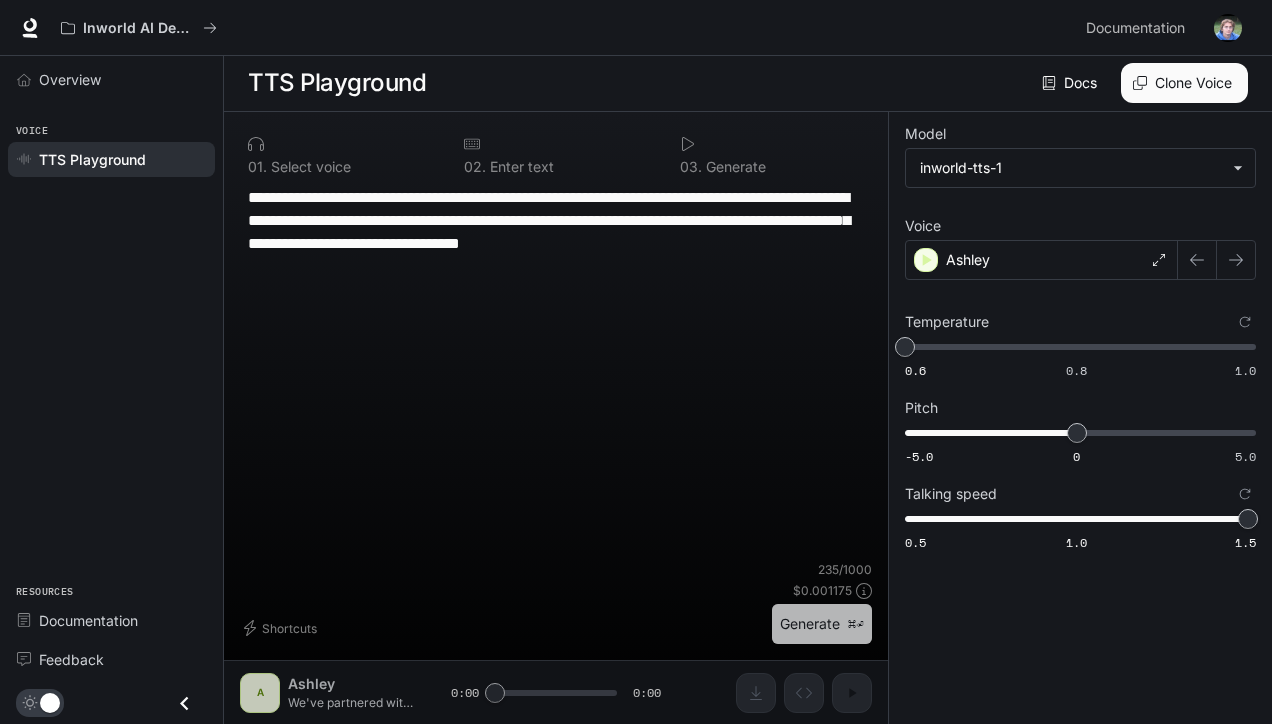 click on "Generate ⌘⏎" at bounding box center (822, 624) 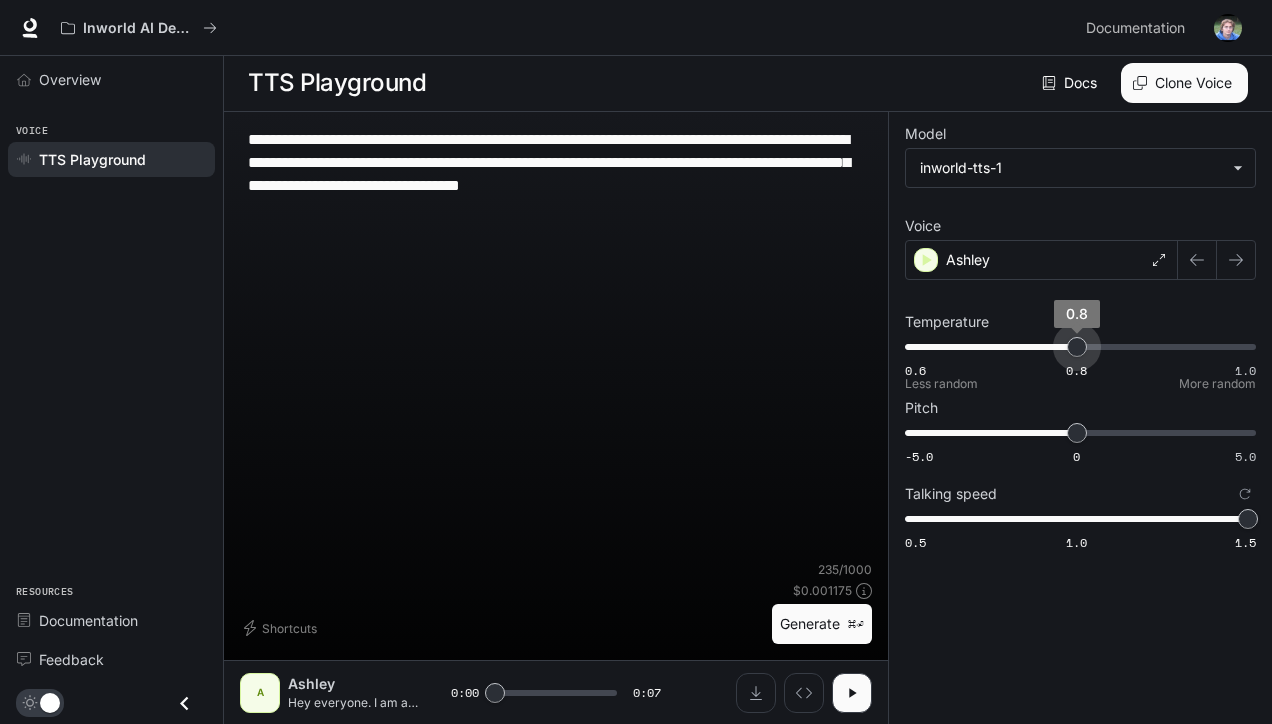 drag, startPoint x: 909, startPoint y: 348, endPoint x: 1074, endPoint y: 350, distance: 165.01212 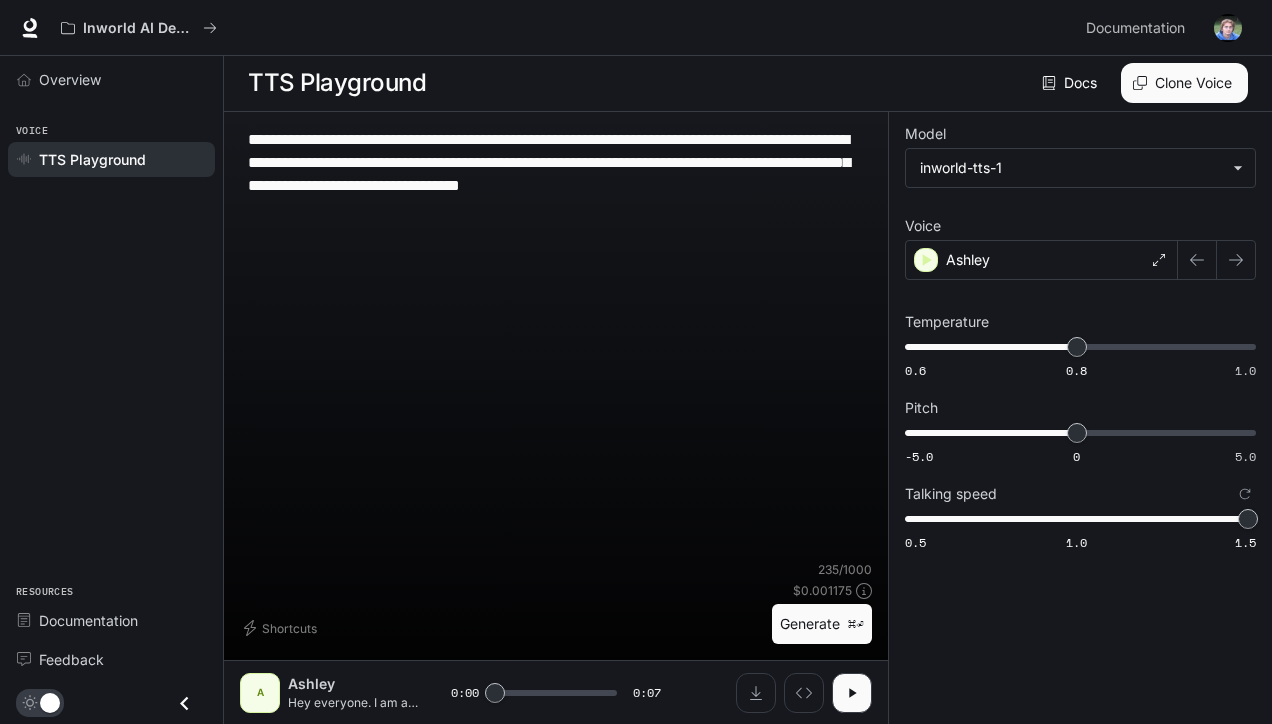 click on "Generate ⌘⏎" at bounding box center (822, 624) 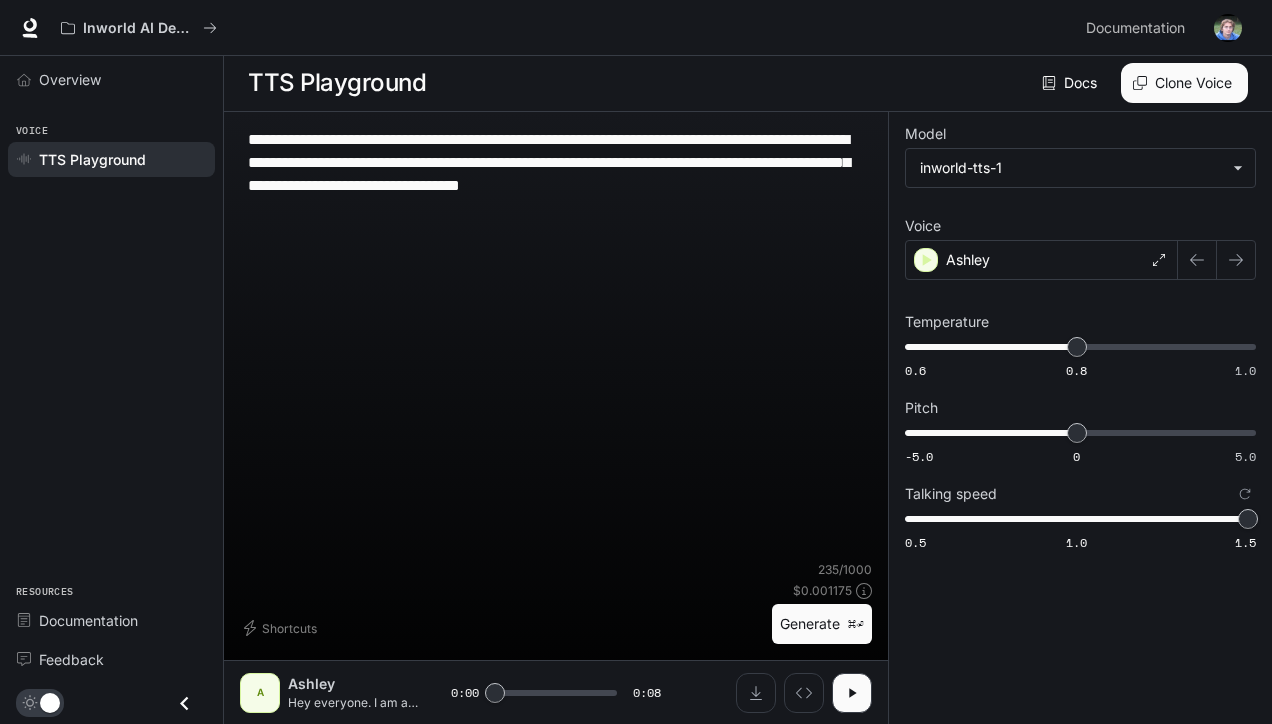 click on "**********" at bounding box center (556, 344) 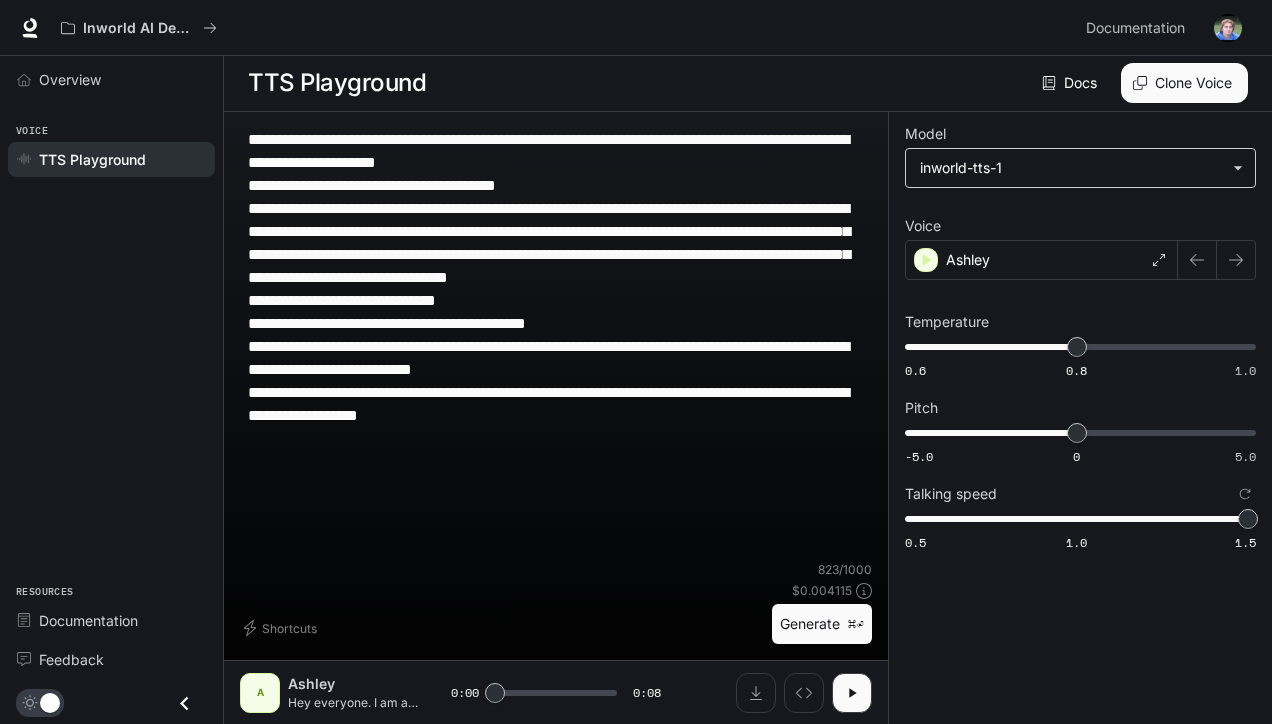 type on "**********" 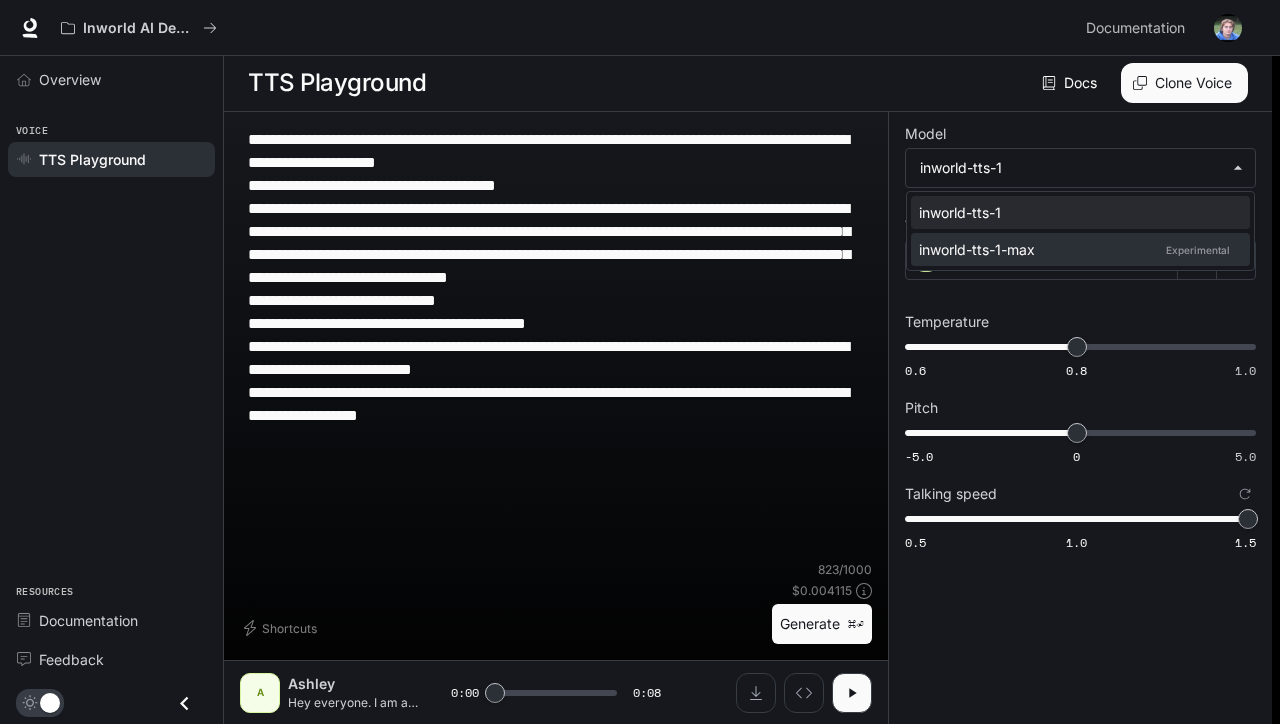 click on "inworld-tts-1-max Experimental" at bounding box center (1076, 212) 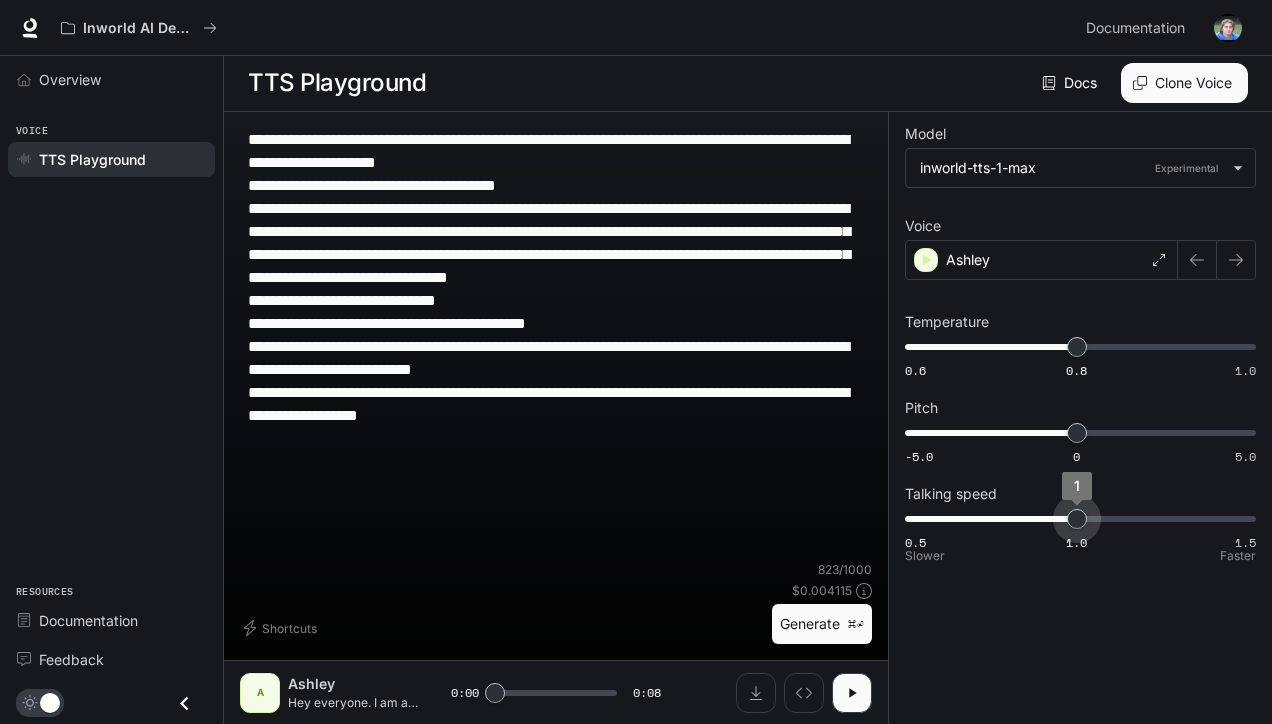 drag, startPoint x: 1253, startPoint y: 519, endPoint x: 1079, endPoint y: 523, distance: 174.04597 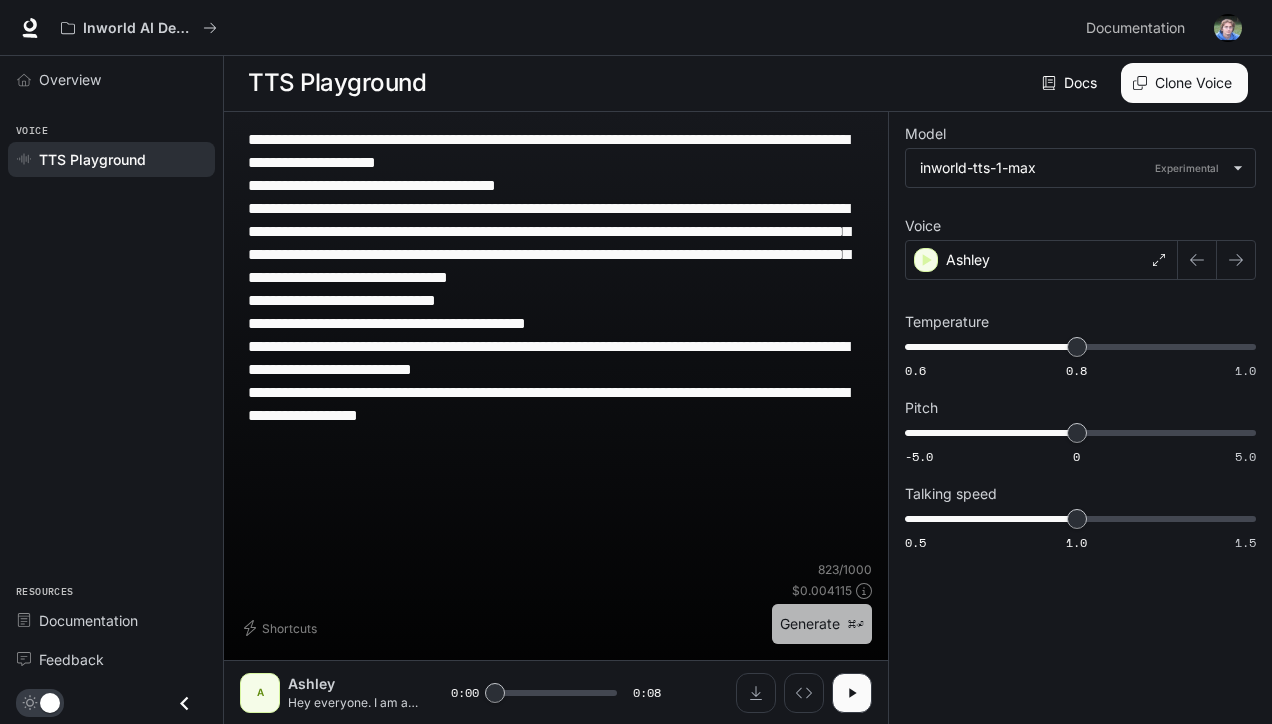 click on "Generate ⌘⏎" at bounding box center [822, 624] 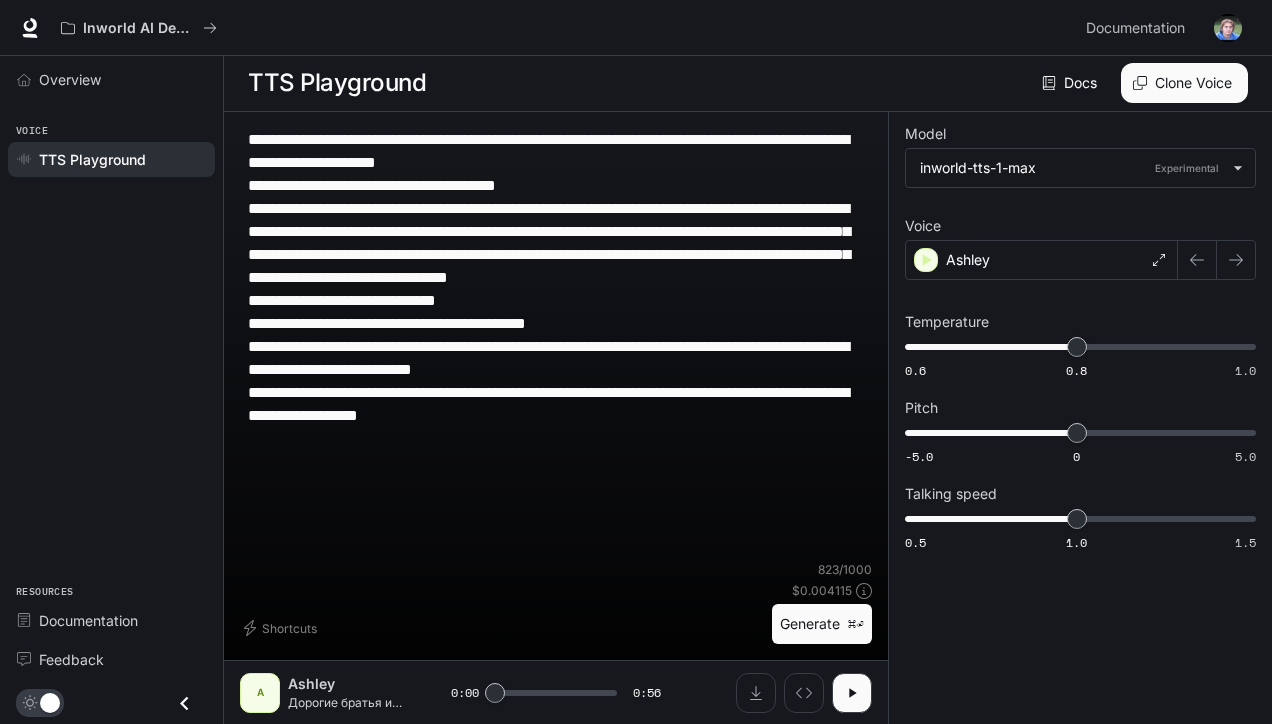 click on "Clone Voice" at bounding box center [1184, 83] 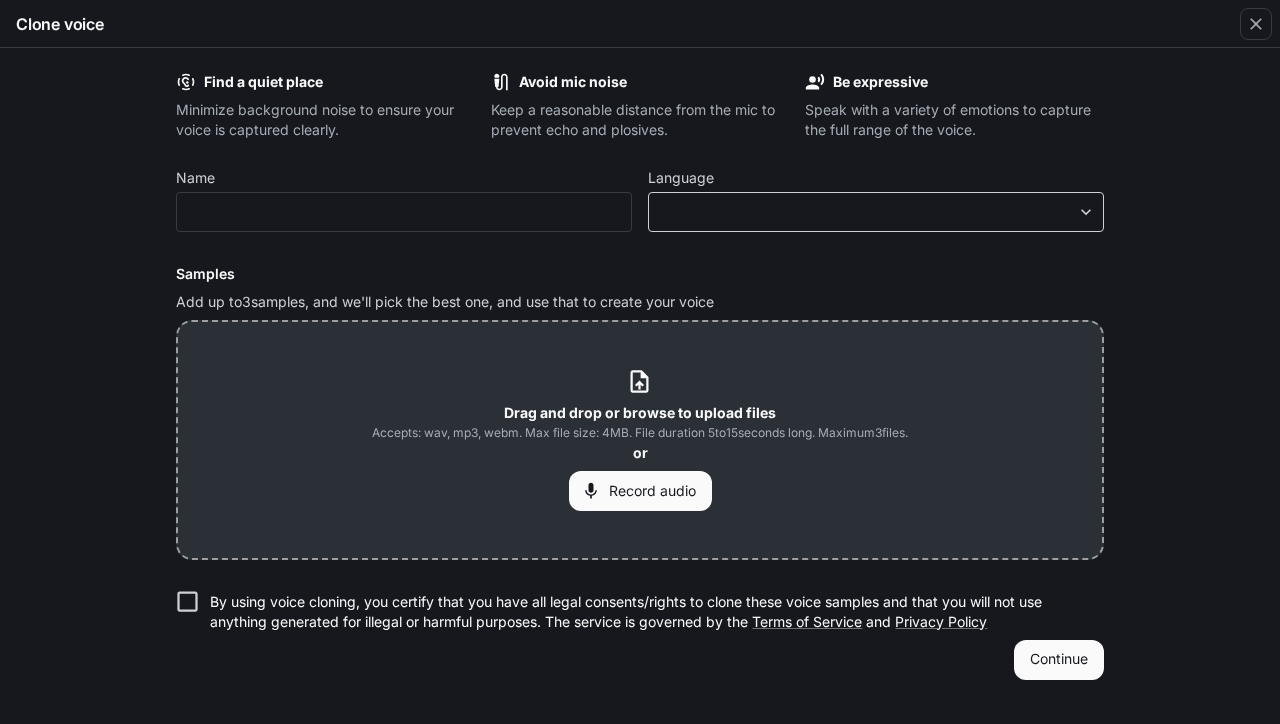 click on "**********" at bounding box center (640, 361) 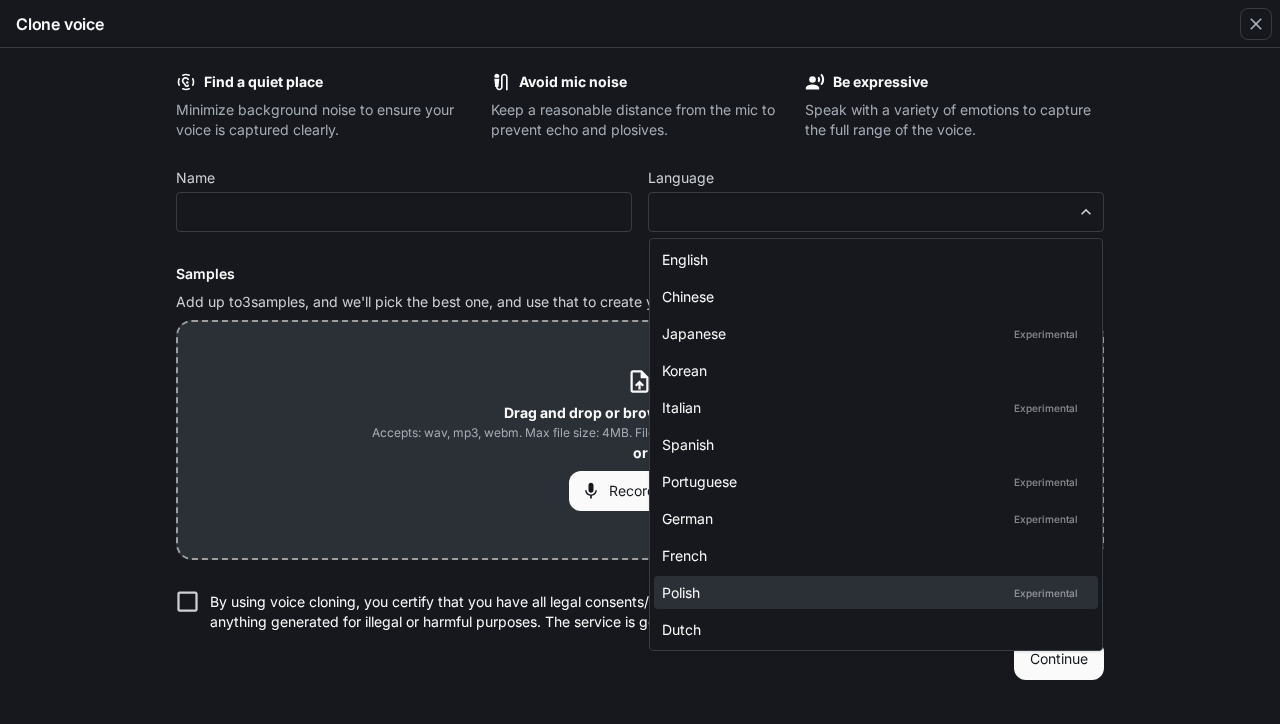 click on "Polish Experimental" at bounding box center [872, 259] 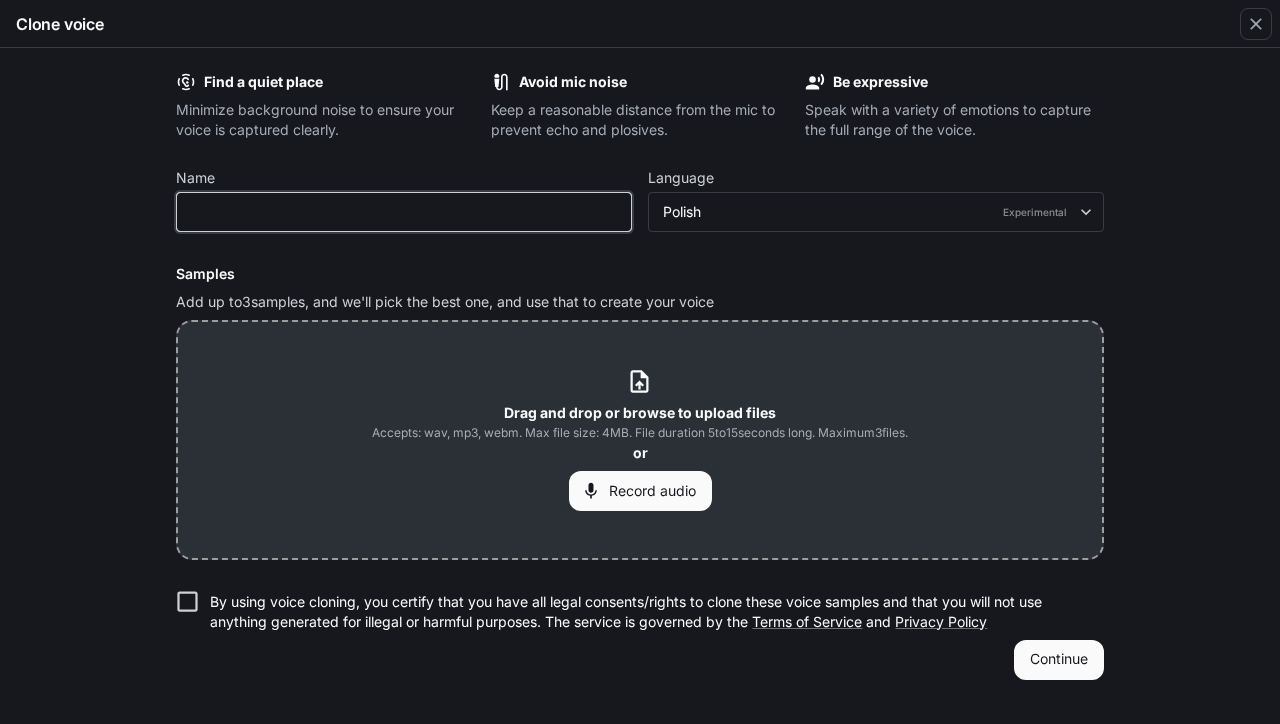 click at bounding box center [404, 212] 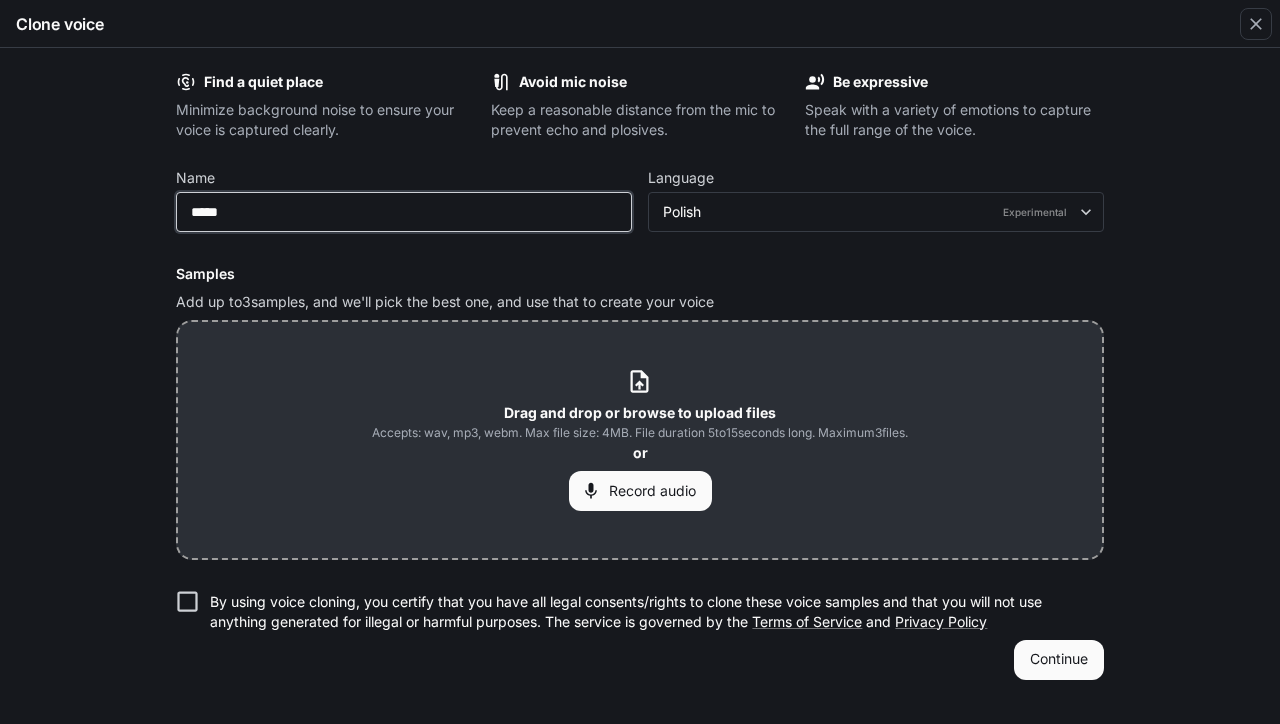 type on "*****" 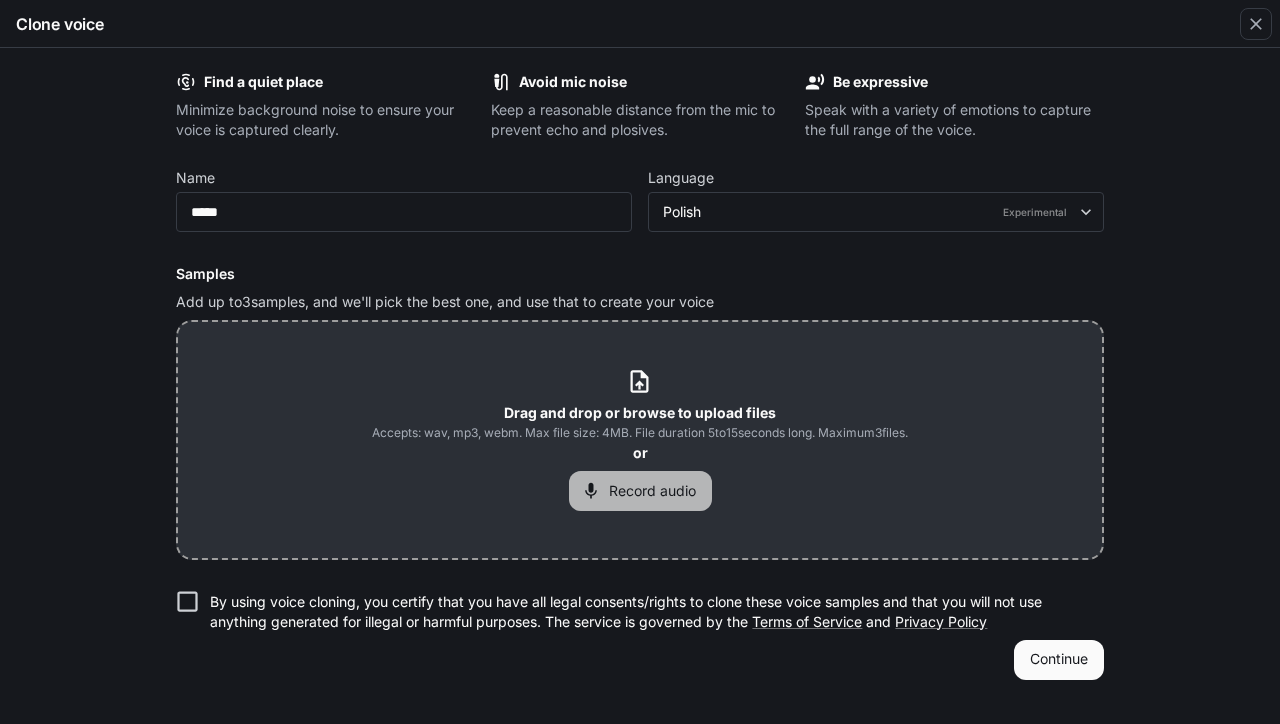 click on "Record audio" at bounding box center [640, 491] 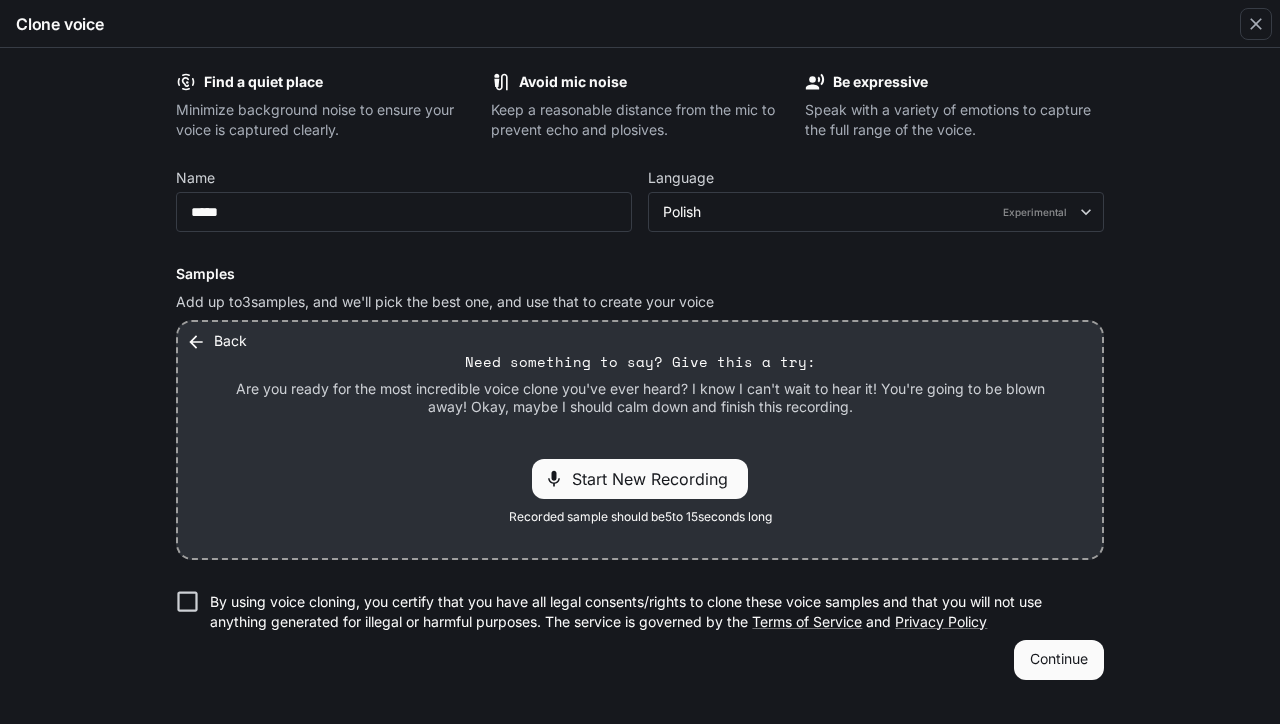 click on "Start New Recording" at bounding box center [656, 479] 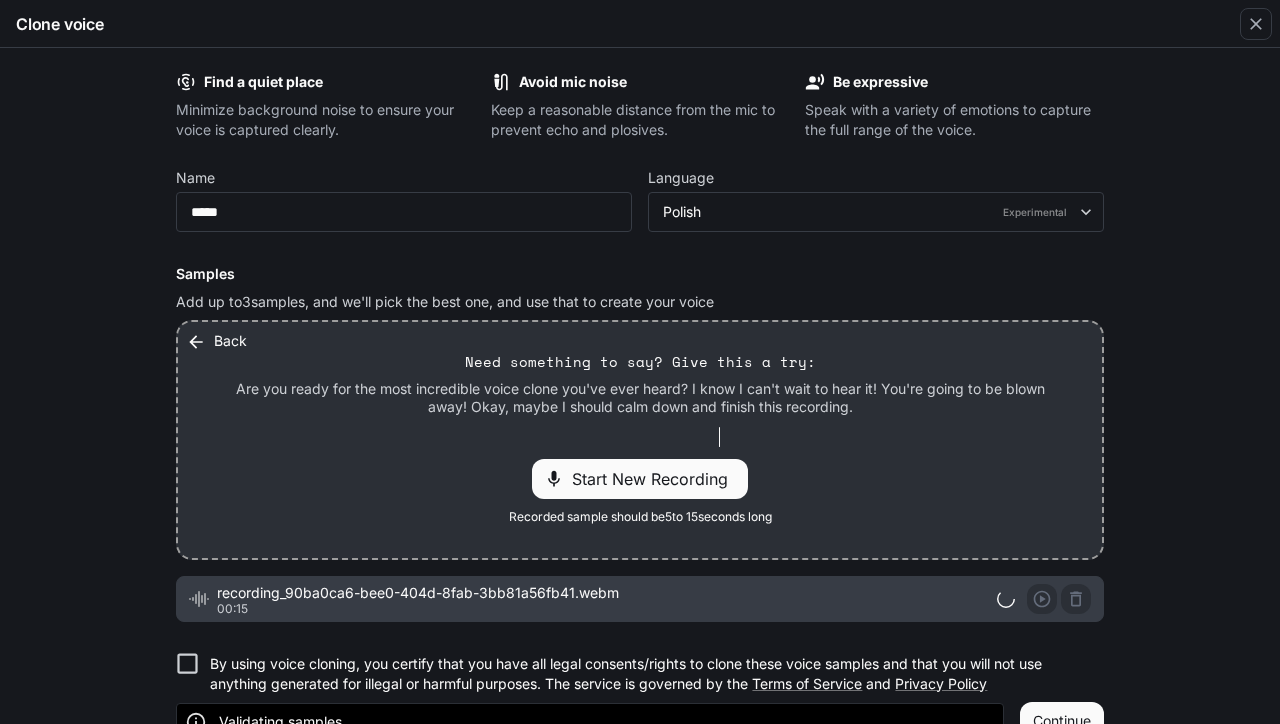 scroll, scrollTop: 41, scrollLeft: 0, axis: vertical 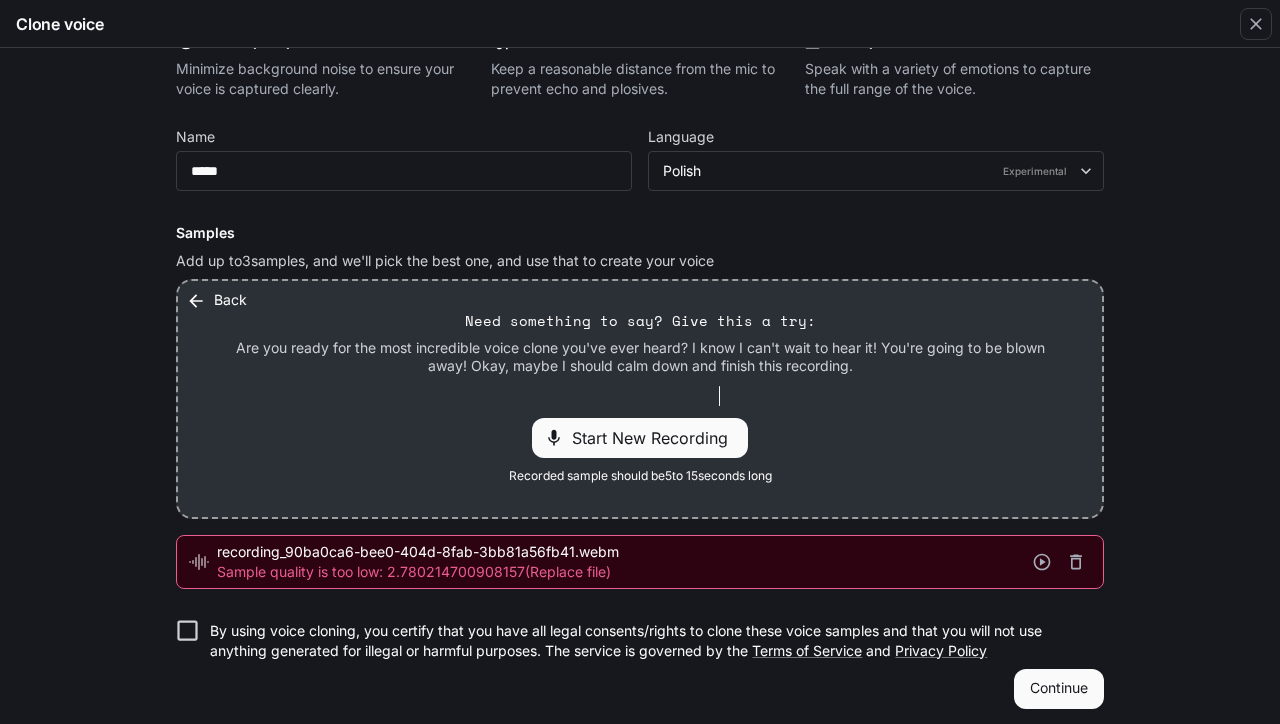 click on "Start New Recording" at bounding box center [656, 438] 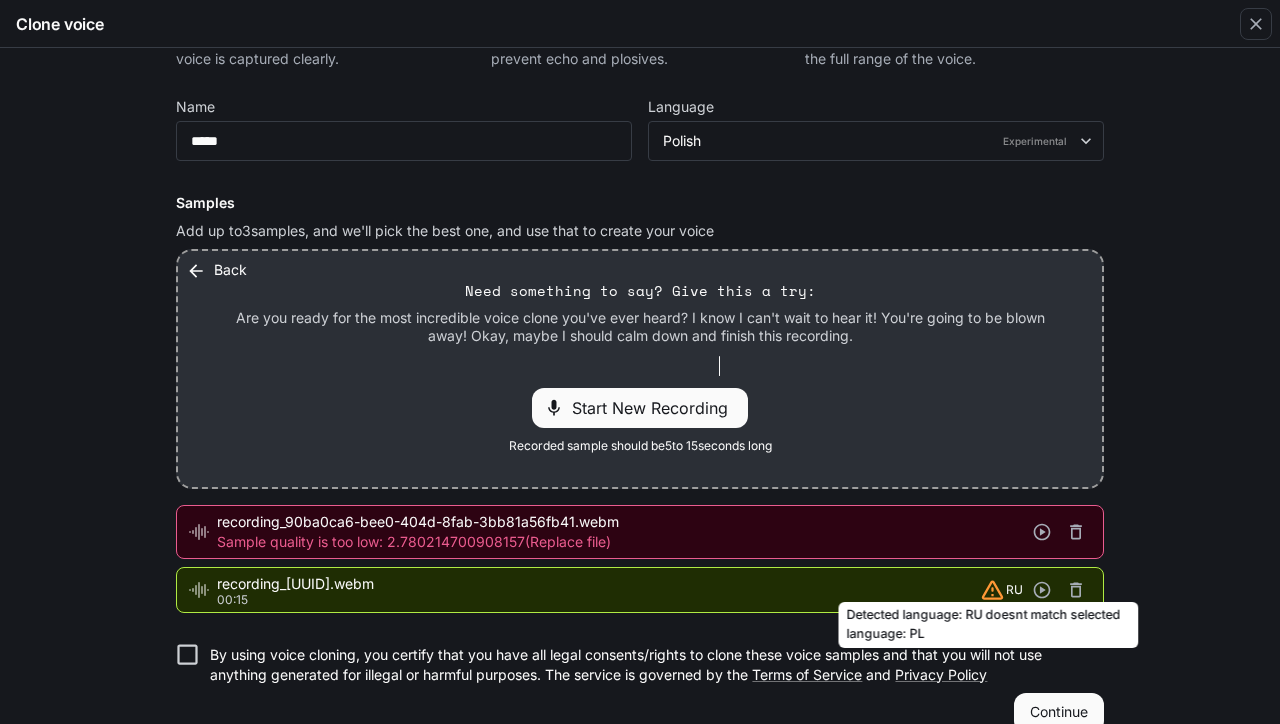 scroll, scrollTop: 103, scrollLeft: 0, axis: vertical 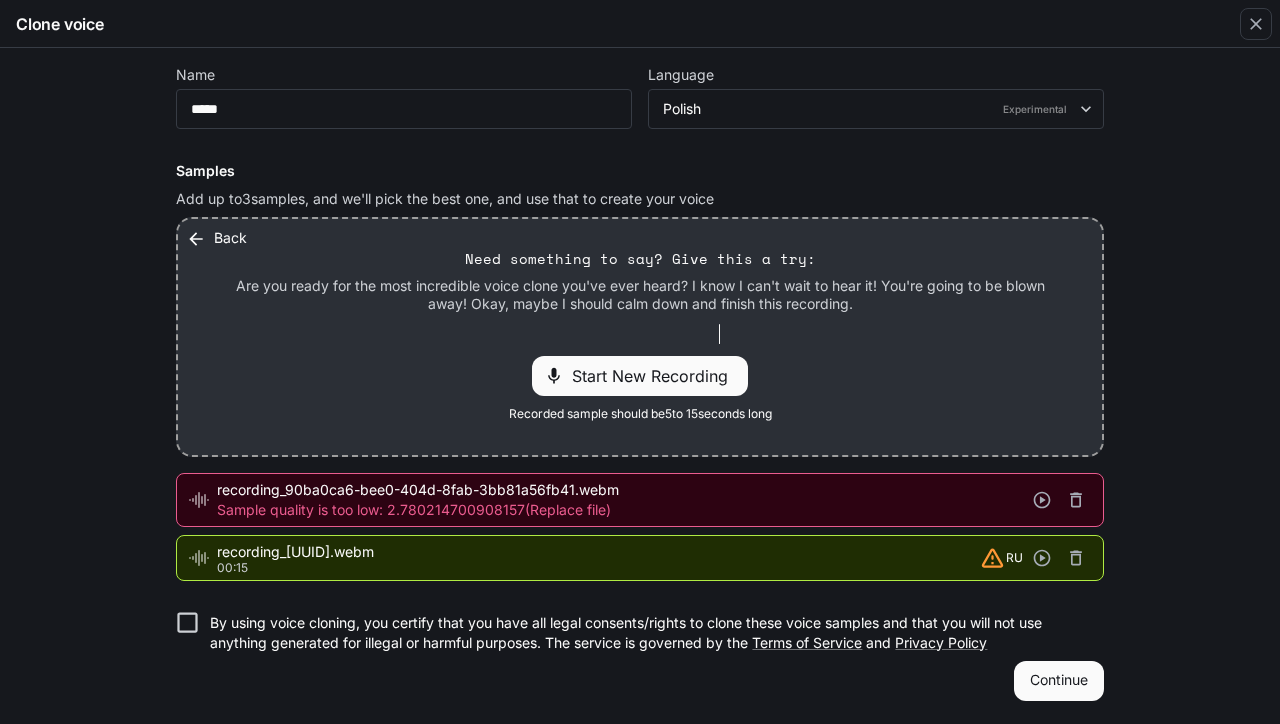 click on "By using voice cloning, you certify that you have all legal consents/rights to clone these voice samples and that you will not use anything generated for illegal or harmful purposes. The service is governed by the Terms of Service and Privacy Policy" at bounding box center (649, 633) 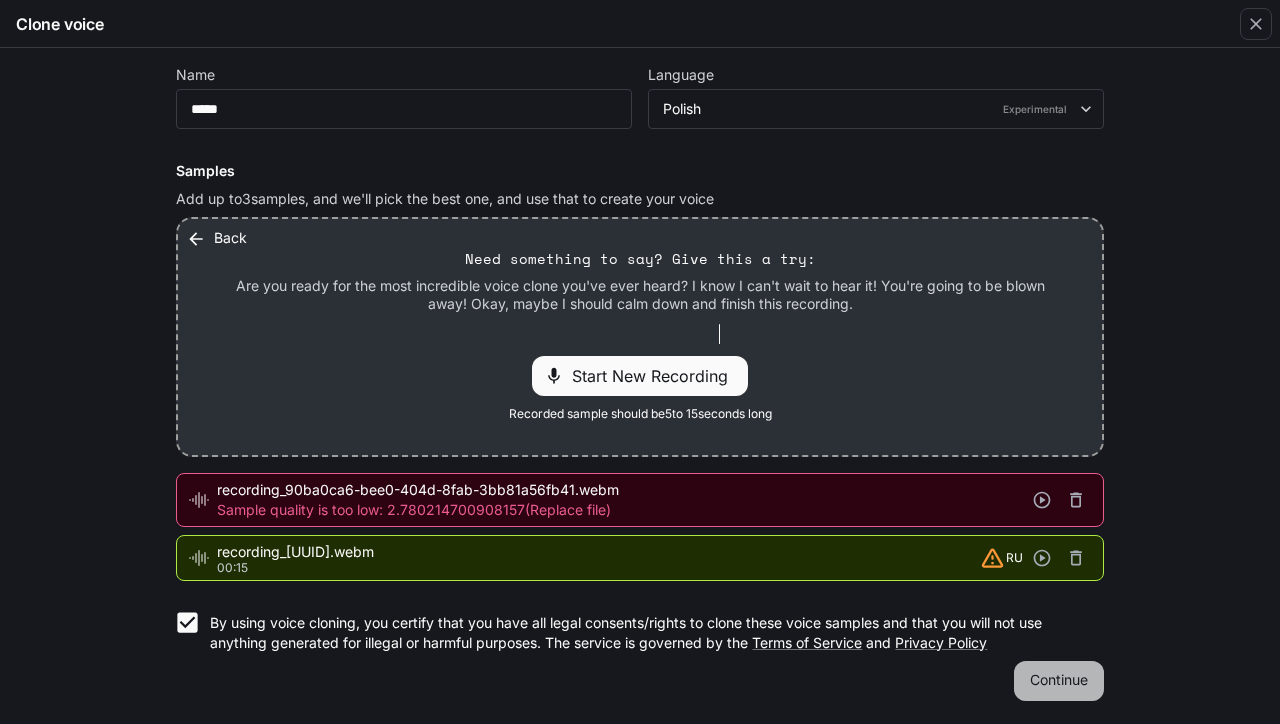 click on "Continue" at bounding box center (1059, 681) 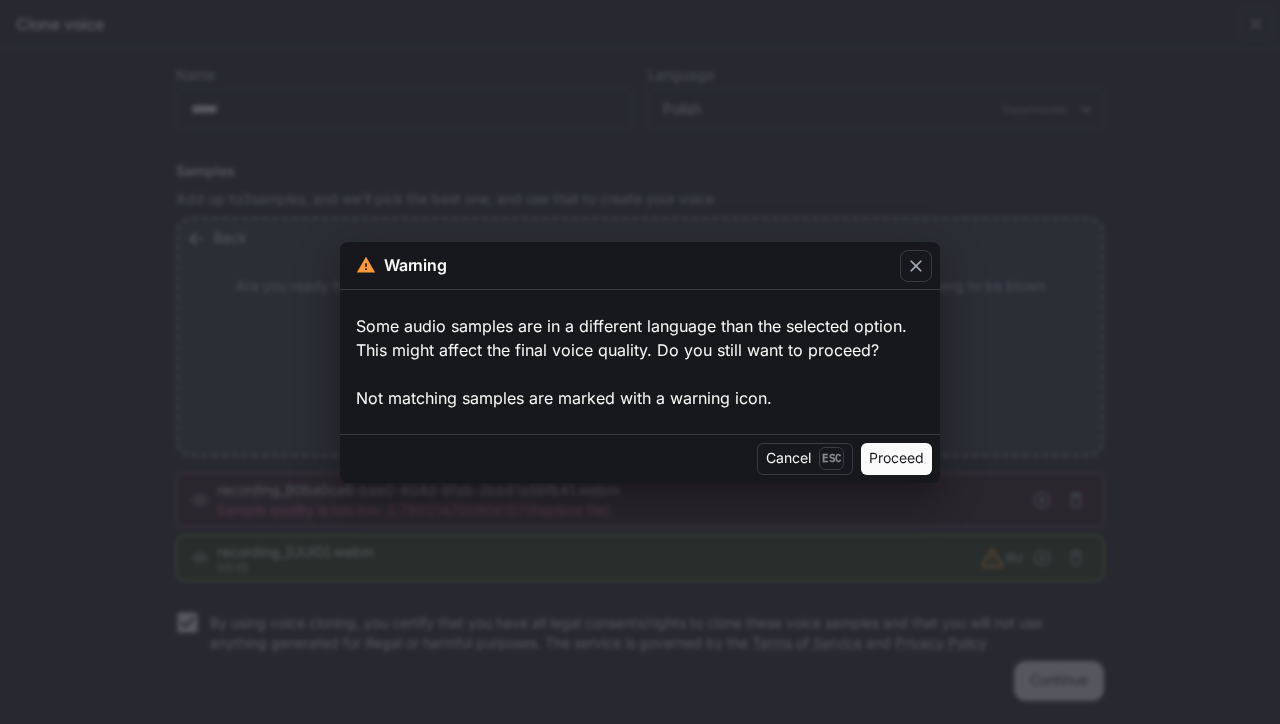 click on "Proceed" at bounding box center [896, 459] 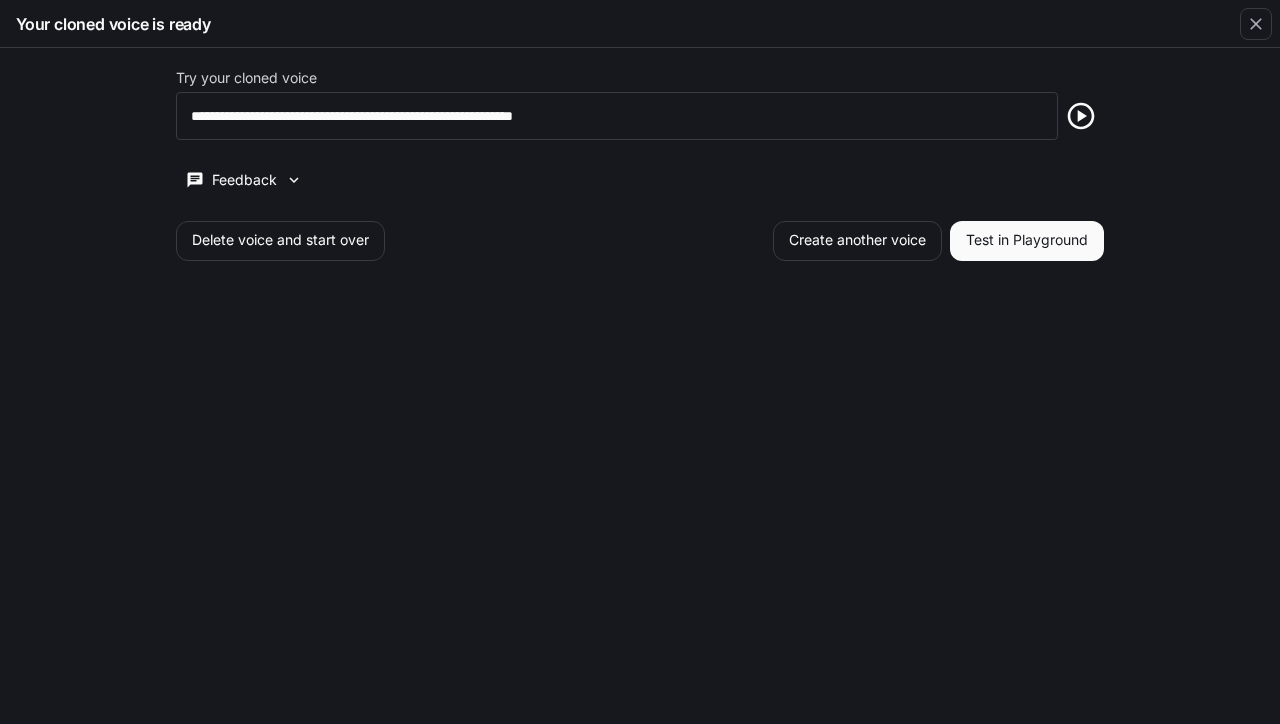 scroll, scrollTop: 0, scrollLeft: 0, axis: both 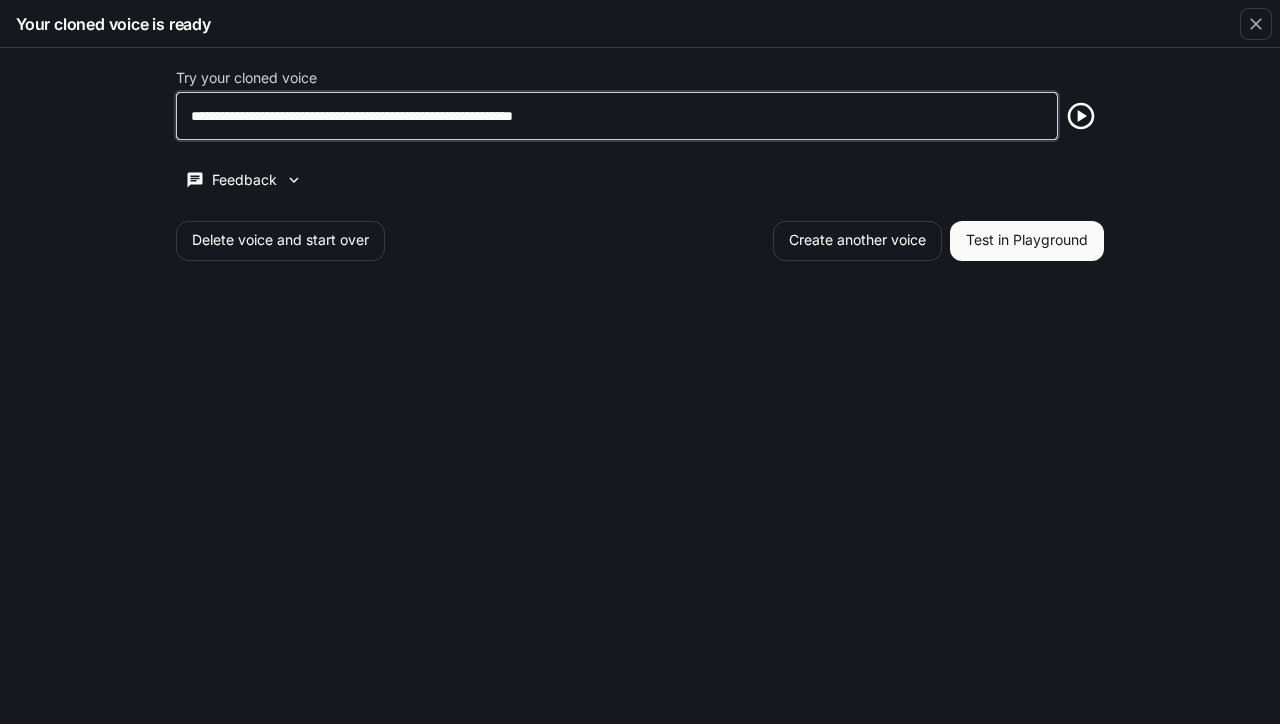 click on "**********" at bounding box center [617, 116] 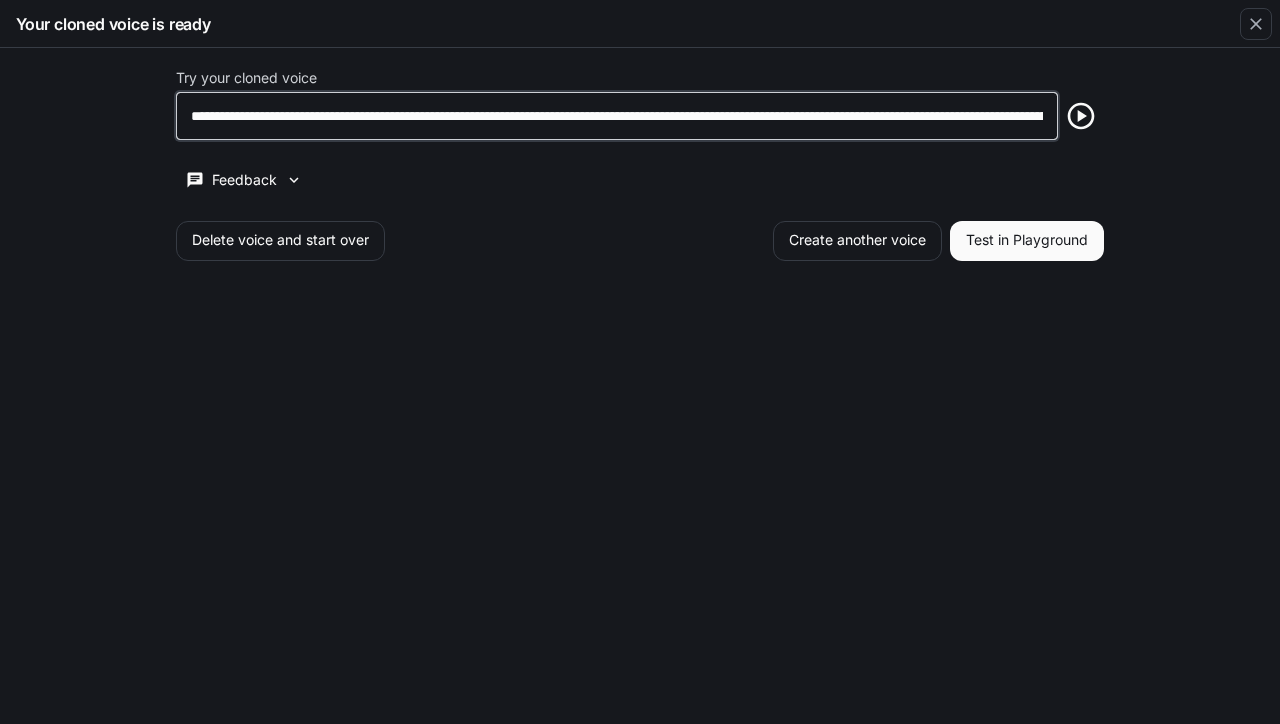 scroll, scrollTop: 0, scrollLeft: 5293, axis: horizontal 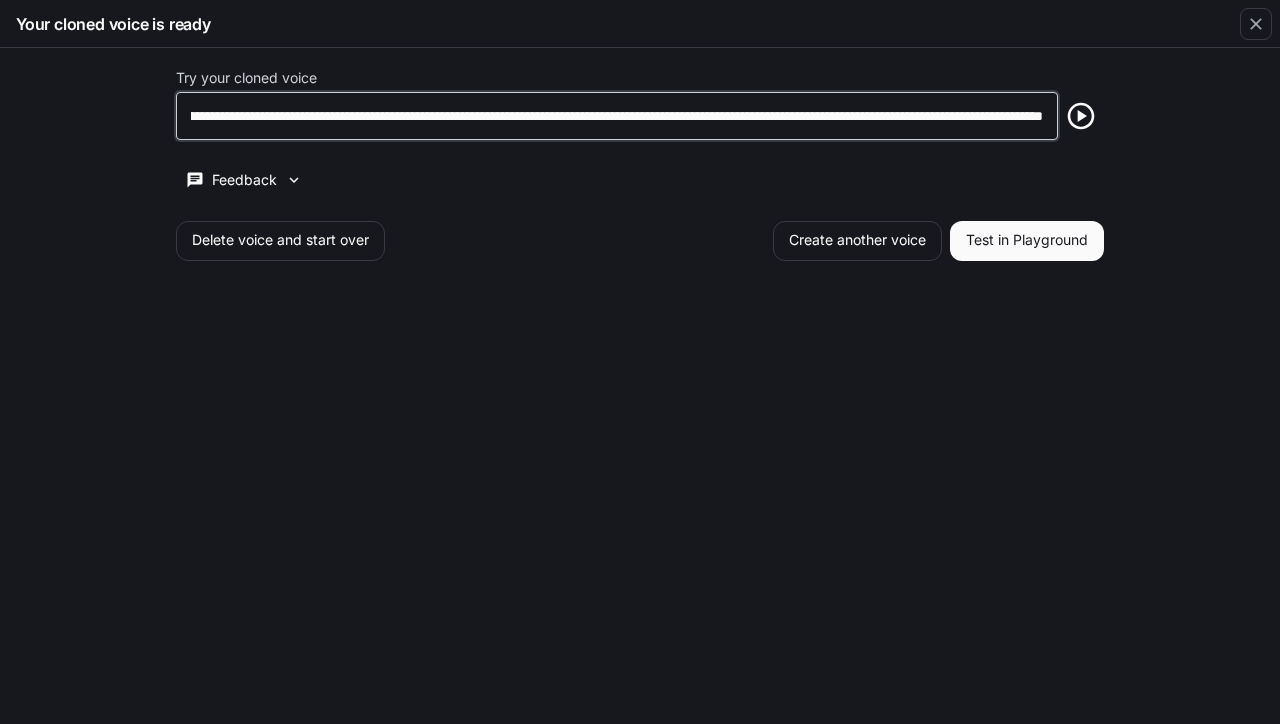 type on "**********" 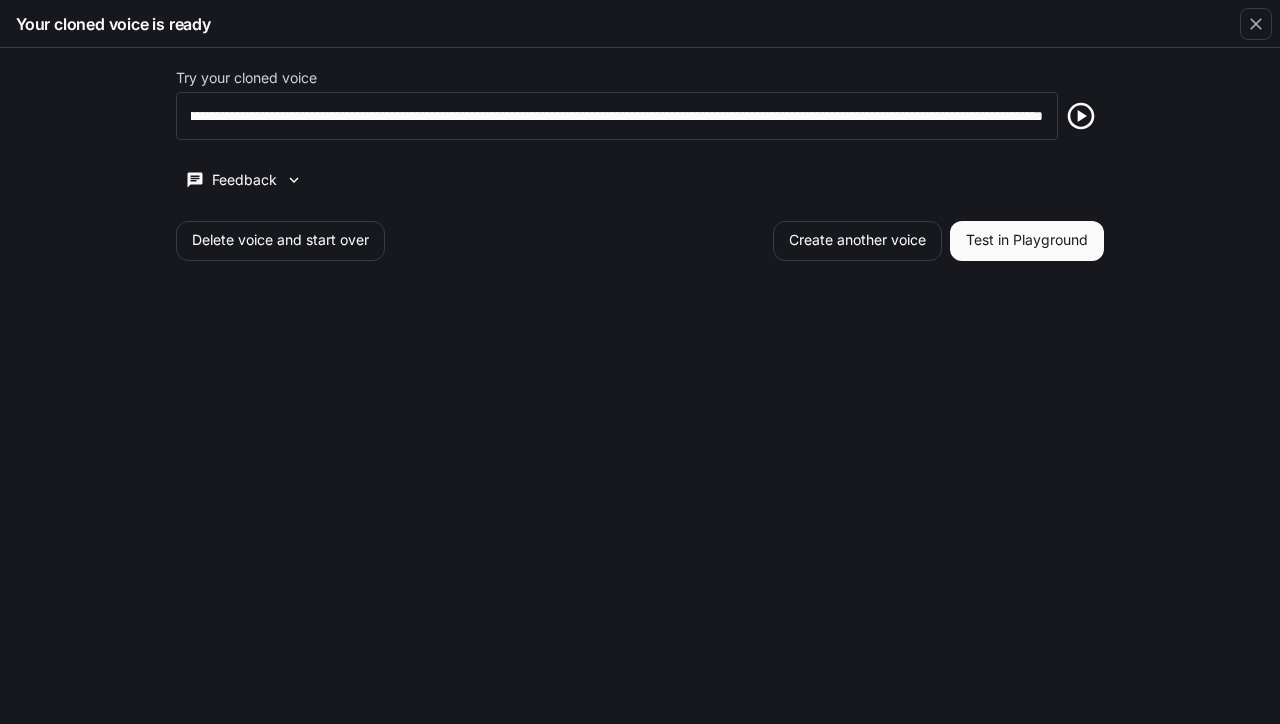 click at bounding box center [1081, 116] 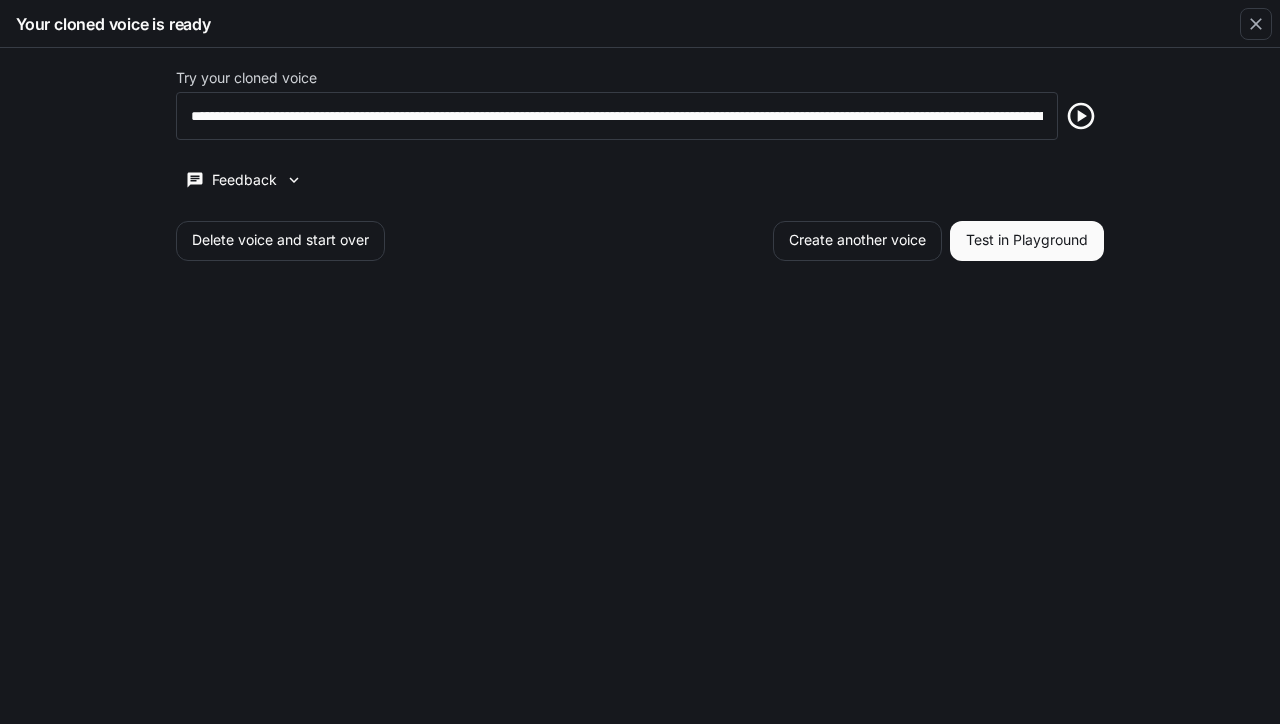 click on "Feedback" at bounding box center [244, 180] 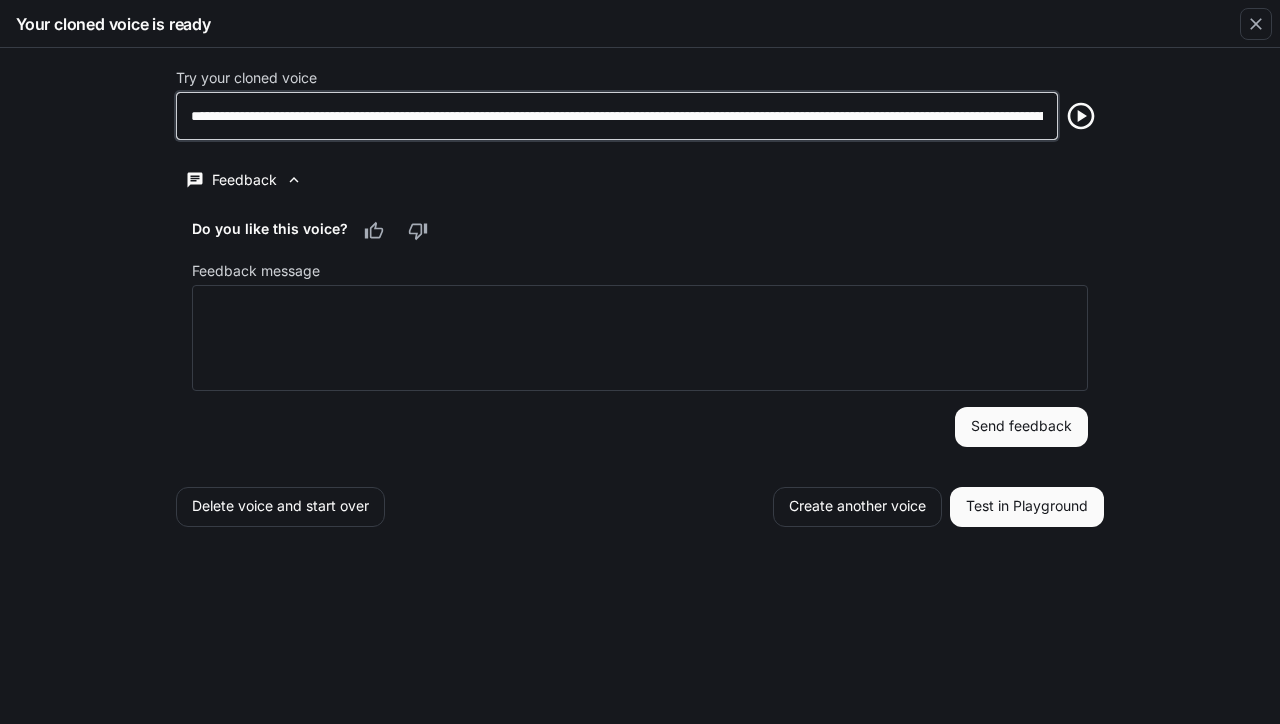 click on "**********" at bounding box center [617, 116] 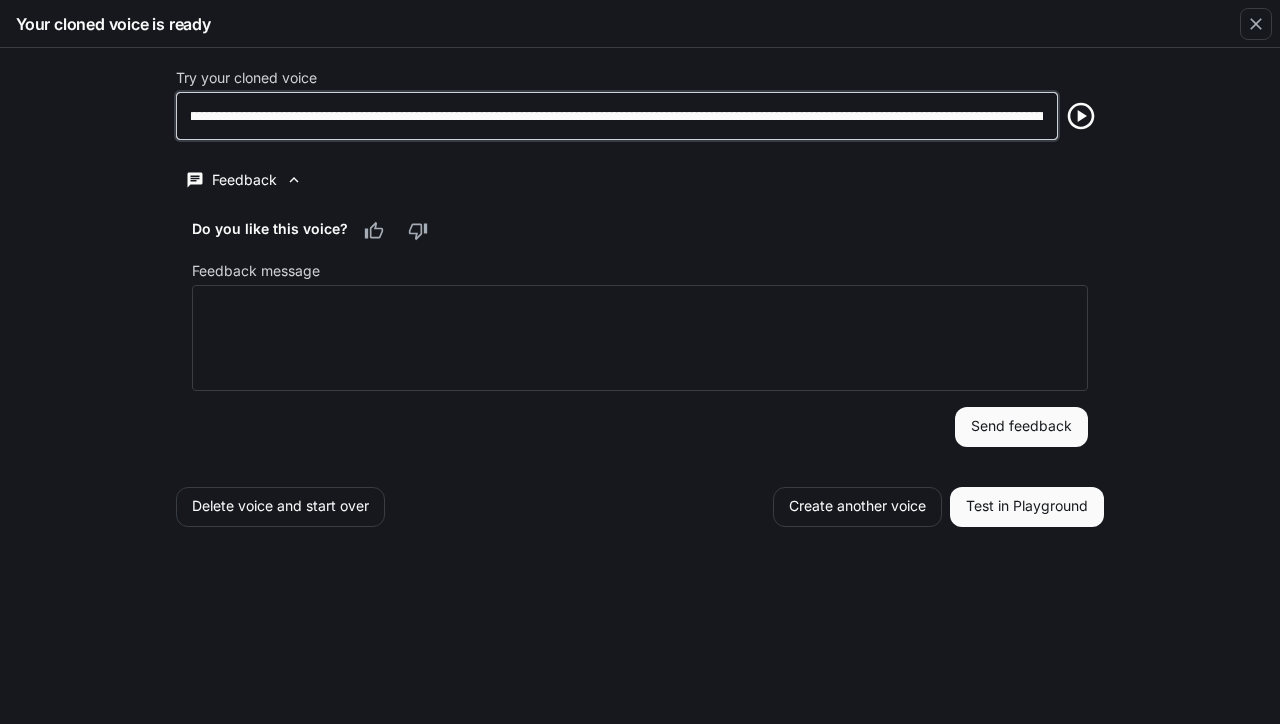 scroll, scrollTop: 0, scrollLeft: 1722, axis: horizontal 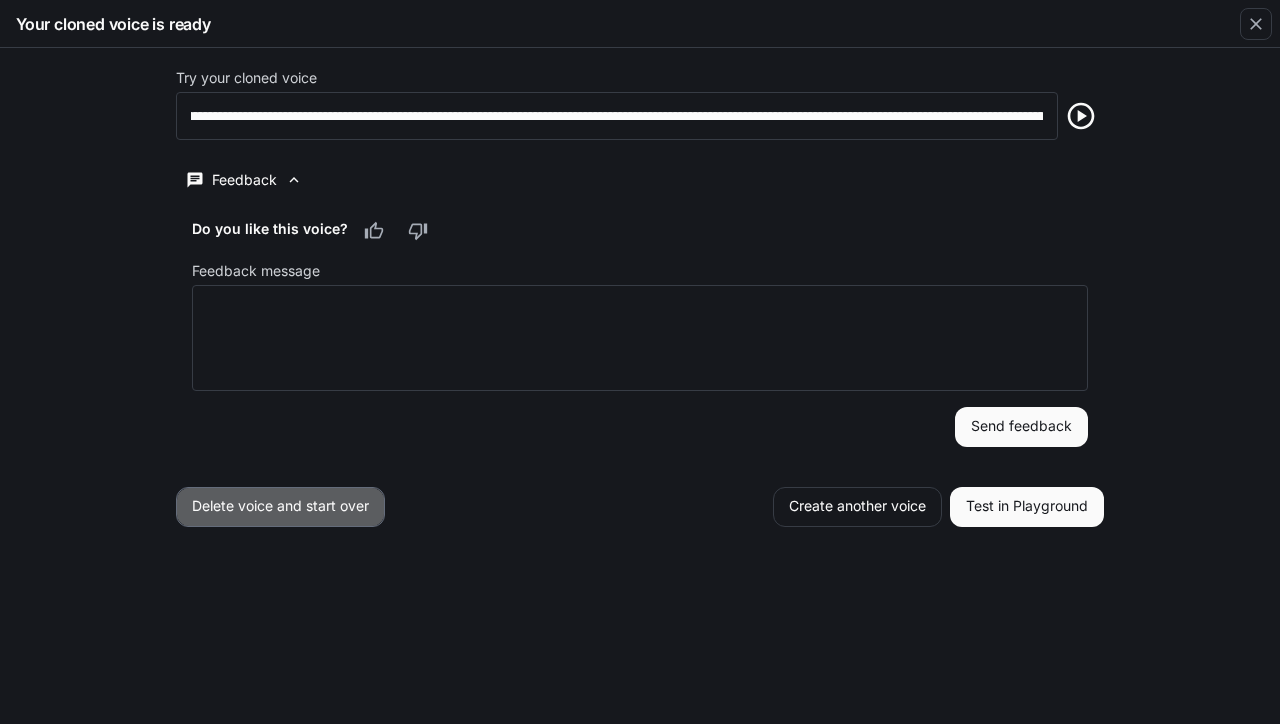 click on "Delete voice and start over" at bounding box center [280, 507] 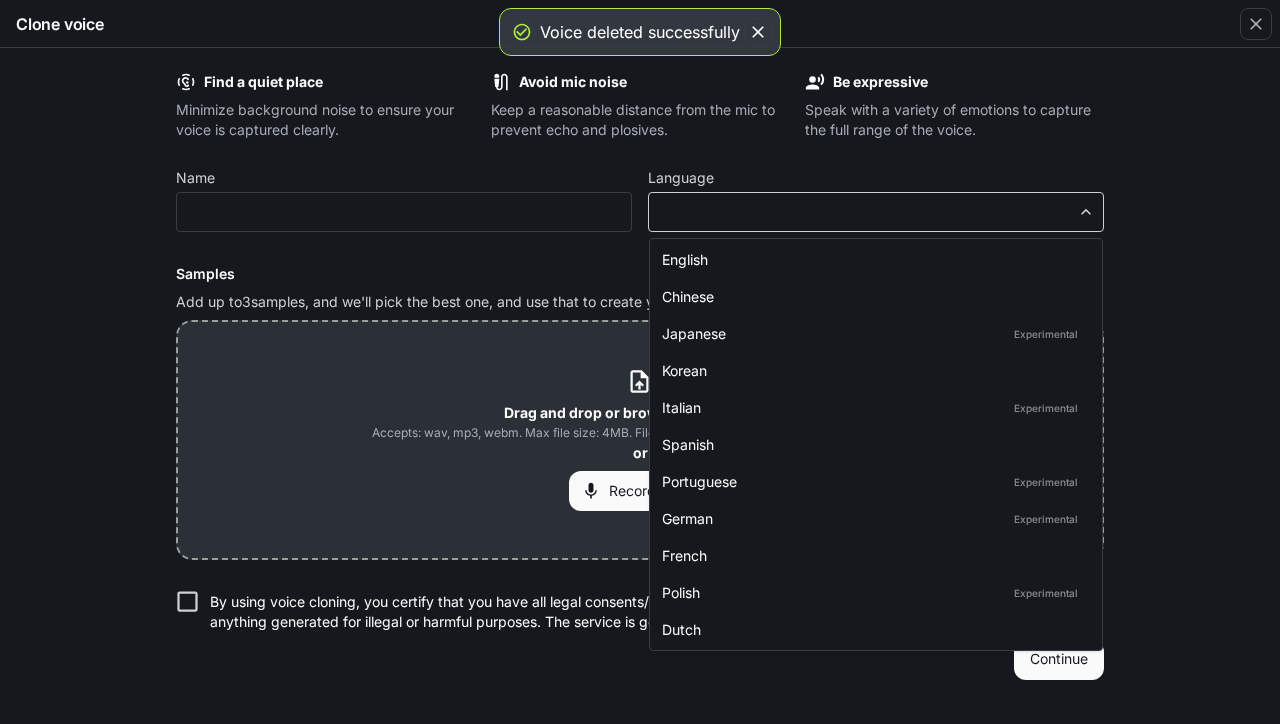 click on "**********" at bounding box center [640, 361] 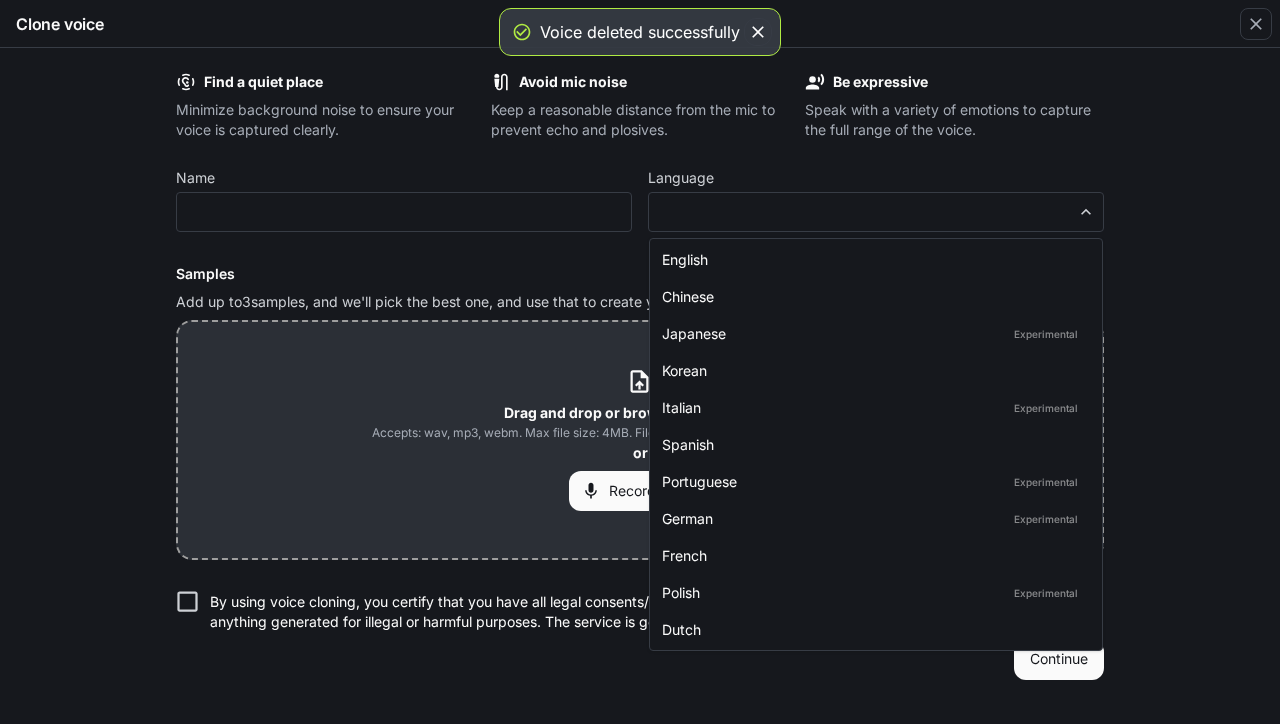 click at bounding box center [640, 362] 